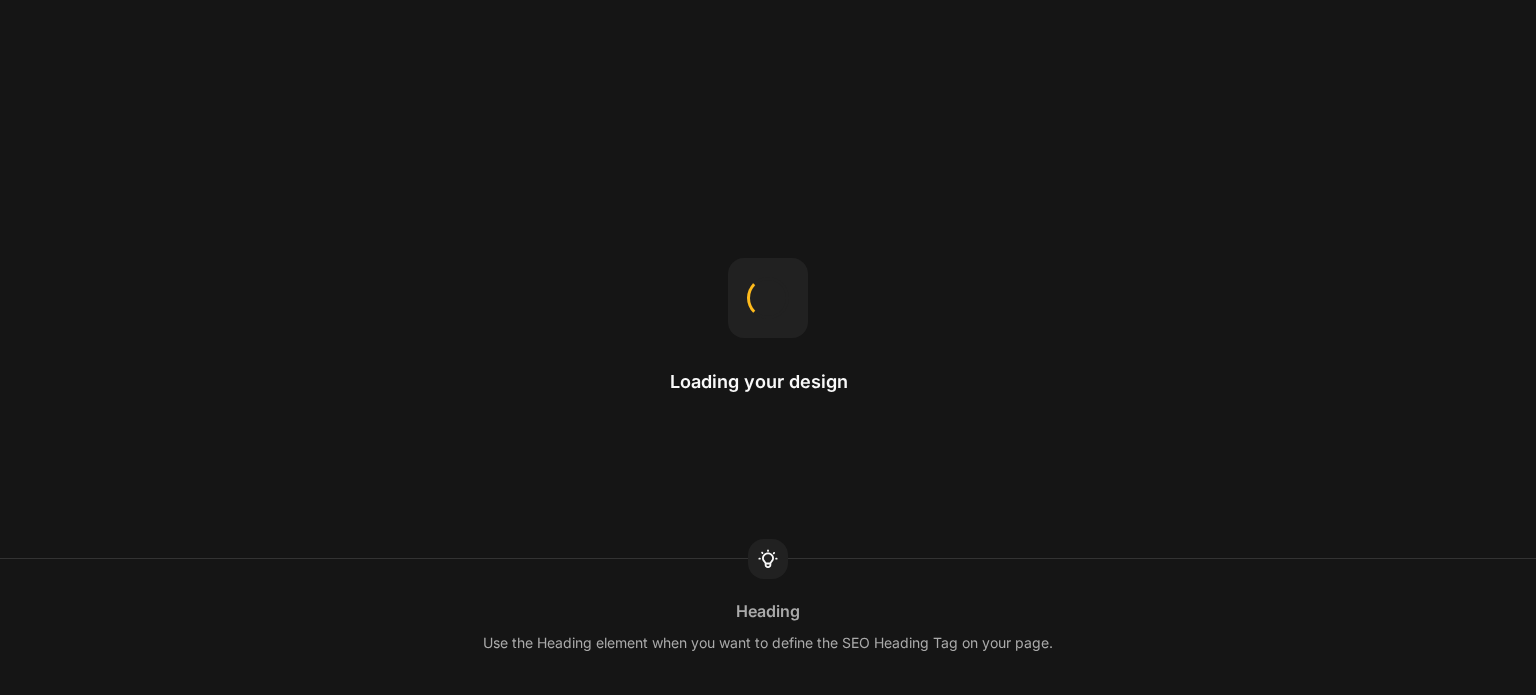 scroll, scrollTop: 0, scrollLeft: 0, axis: both 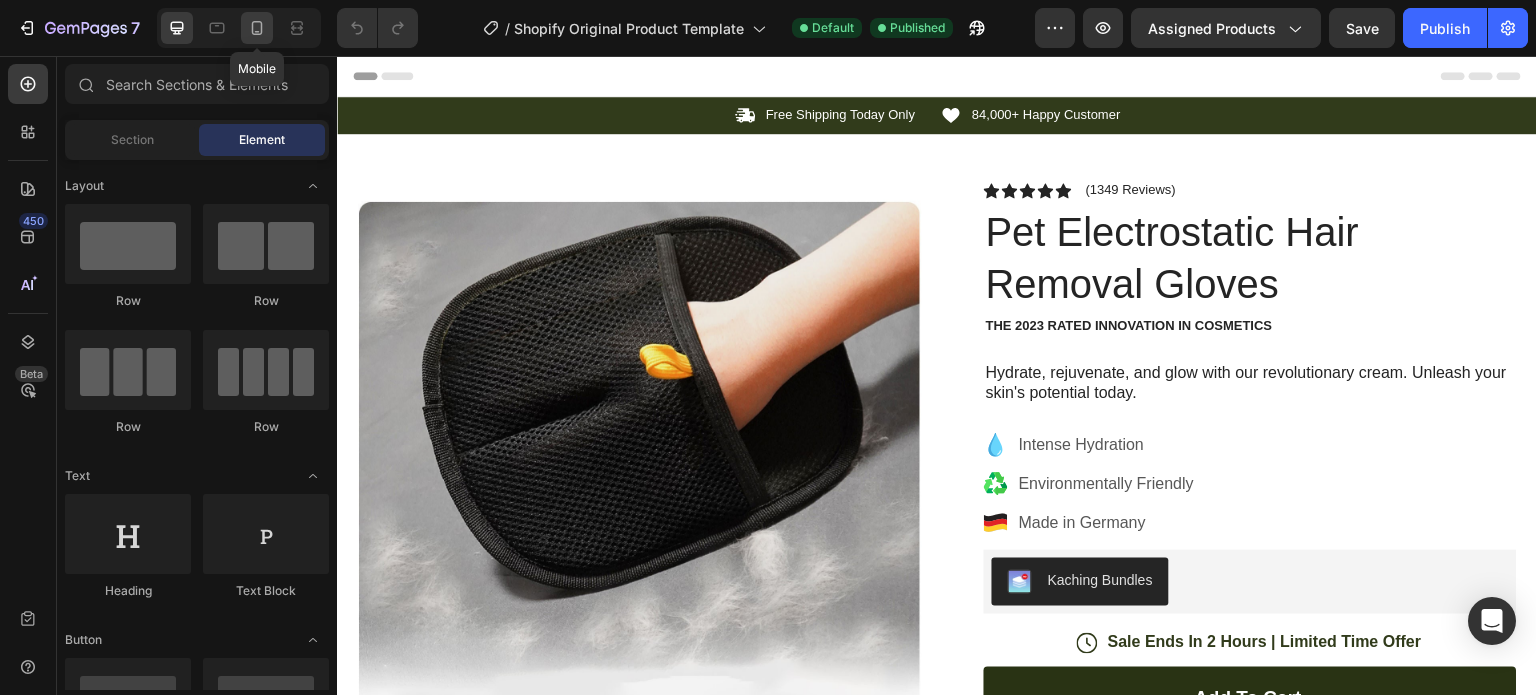 click 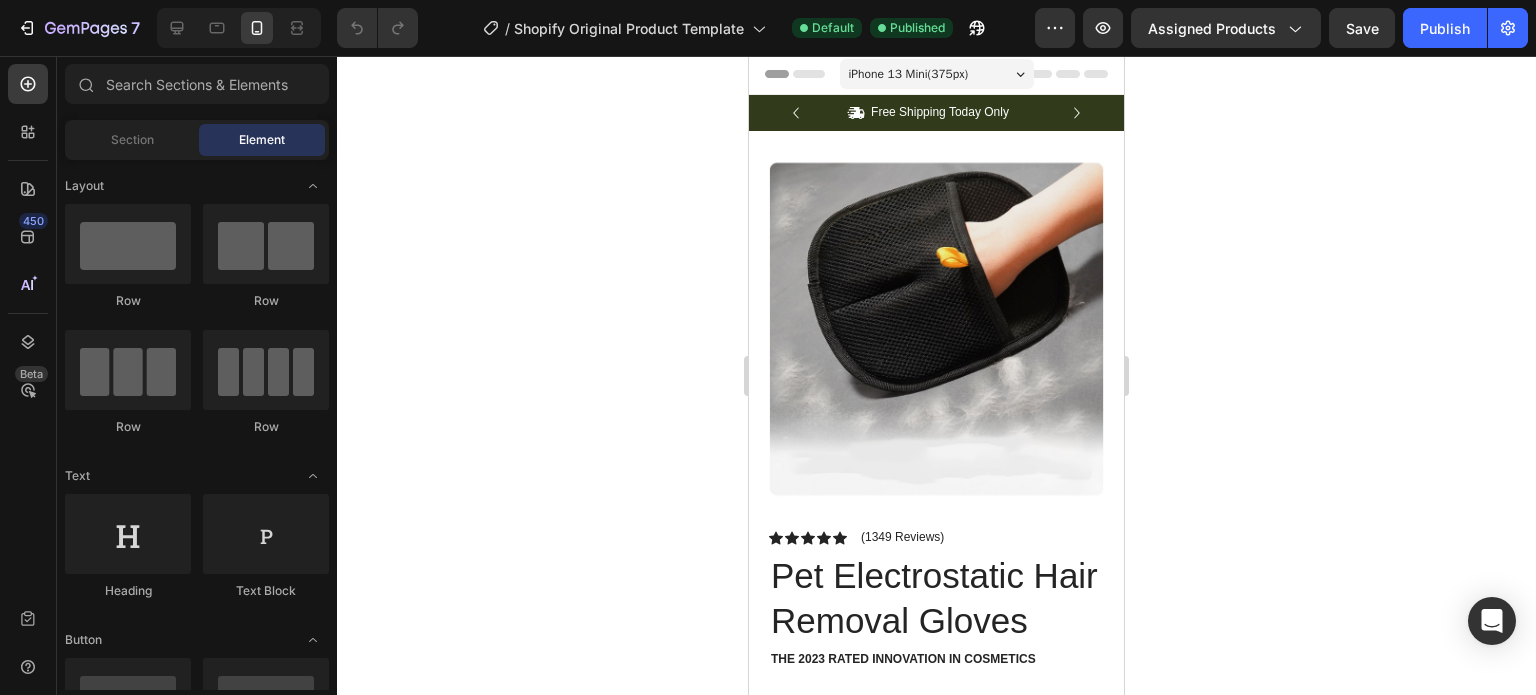 scroll, scrollTop: 0, scrollLeft: 0, axis: both 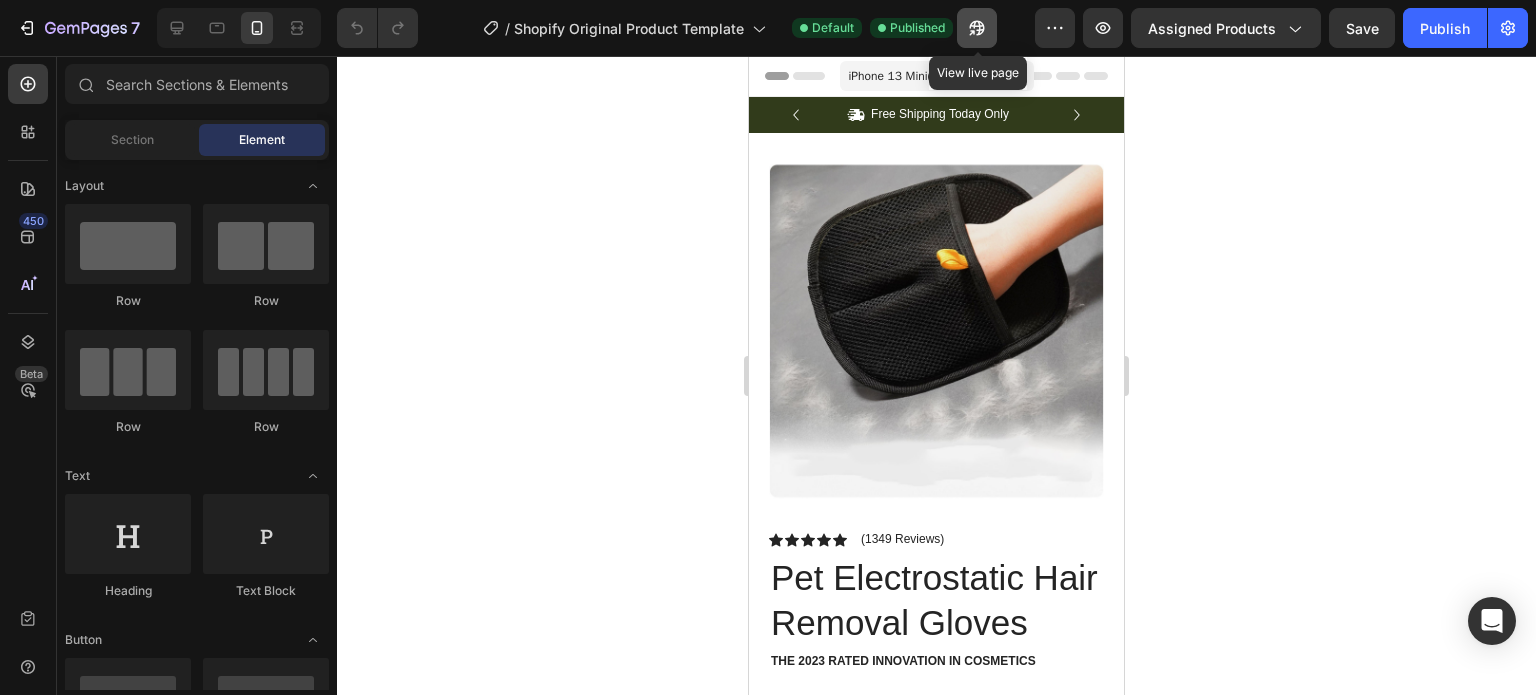 click 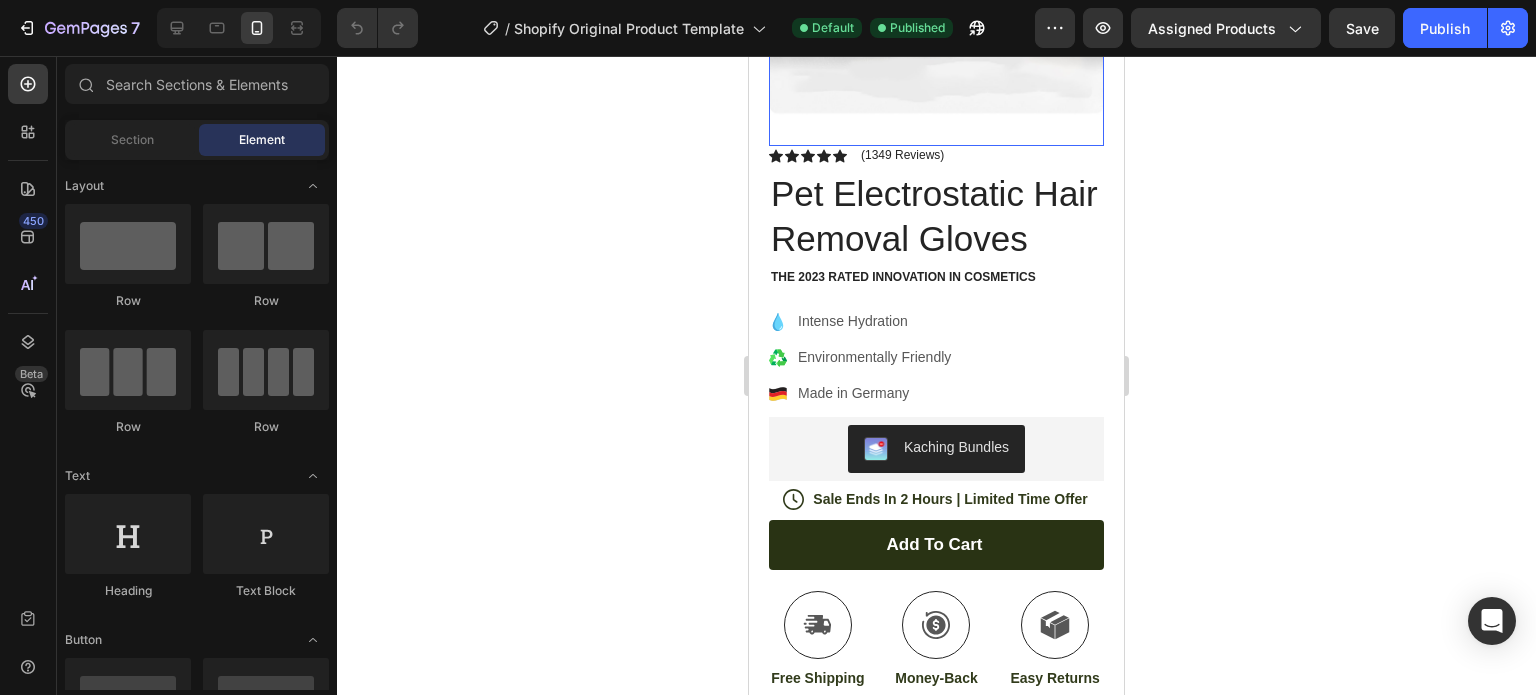 scroll, scrollTop: 0, scrollLeft: 0, axis: both 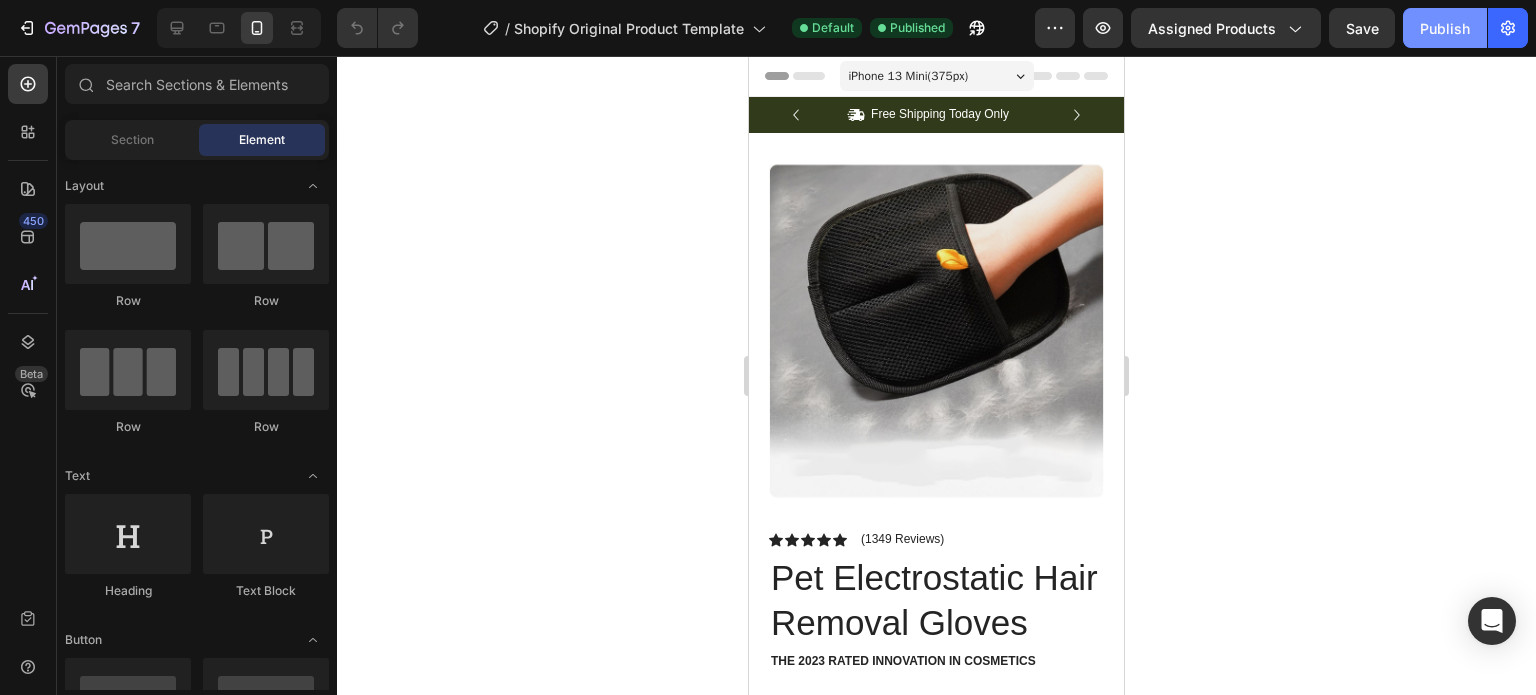 click on "Publish" at bounding box center [1445, 28] 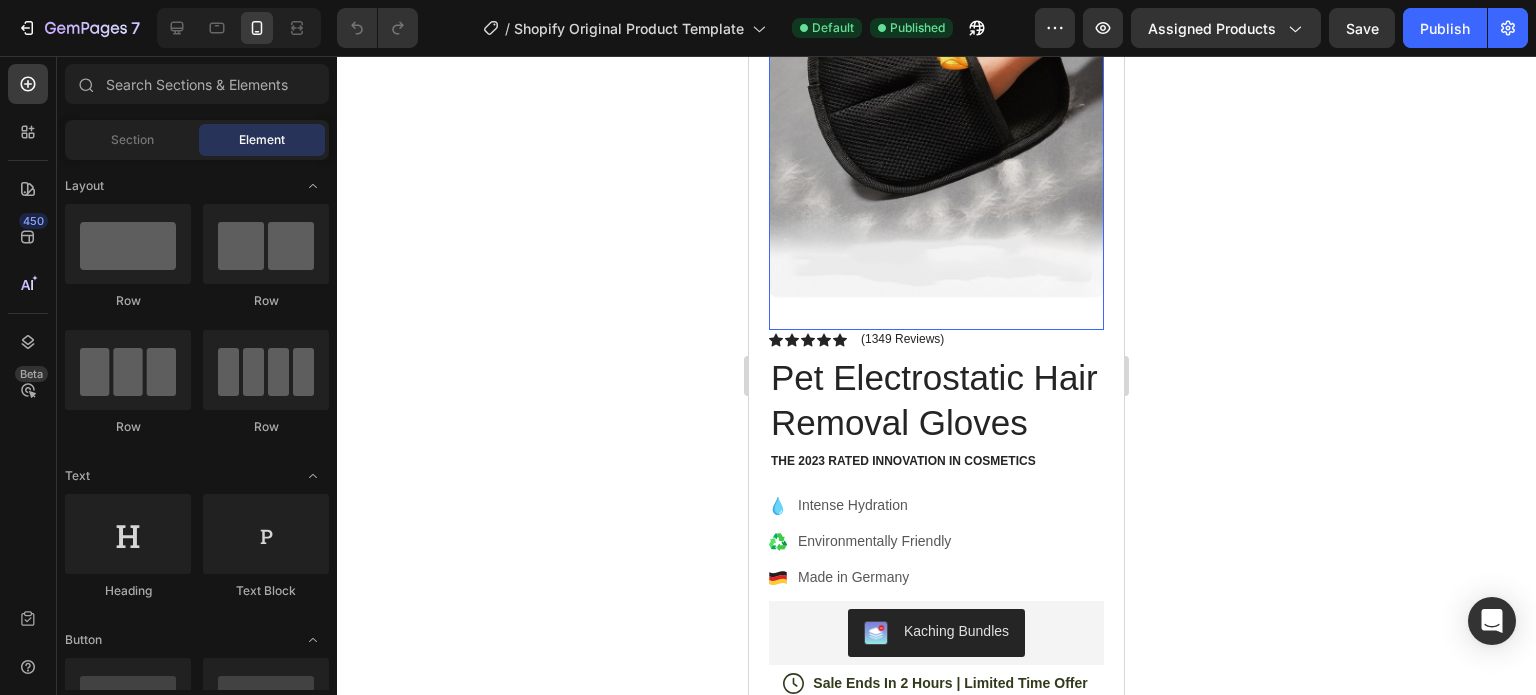 scroll, scrollTop: 0, scrollLeft: 0, axis: both 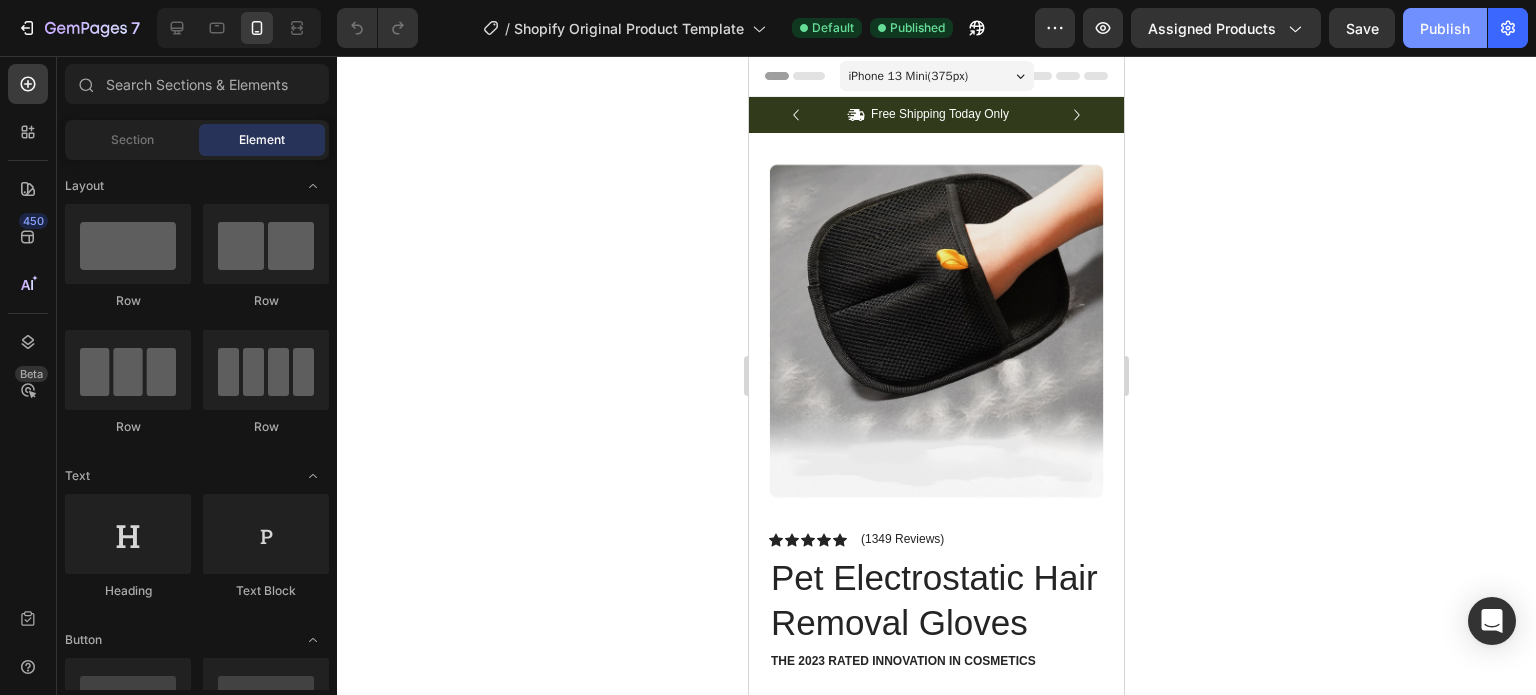 click on "Publish" at bounding box center (1445, 28) 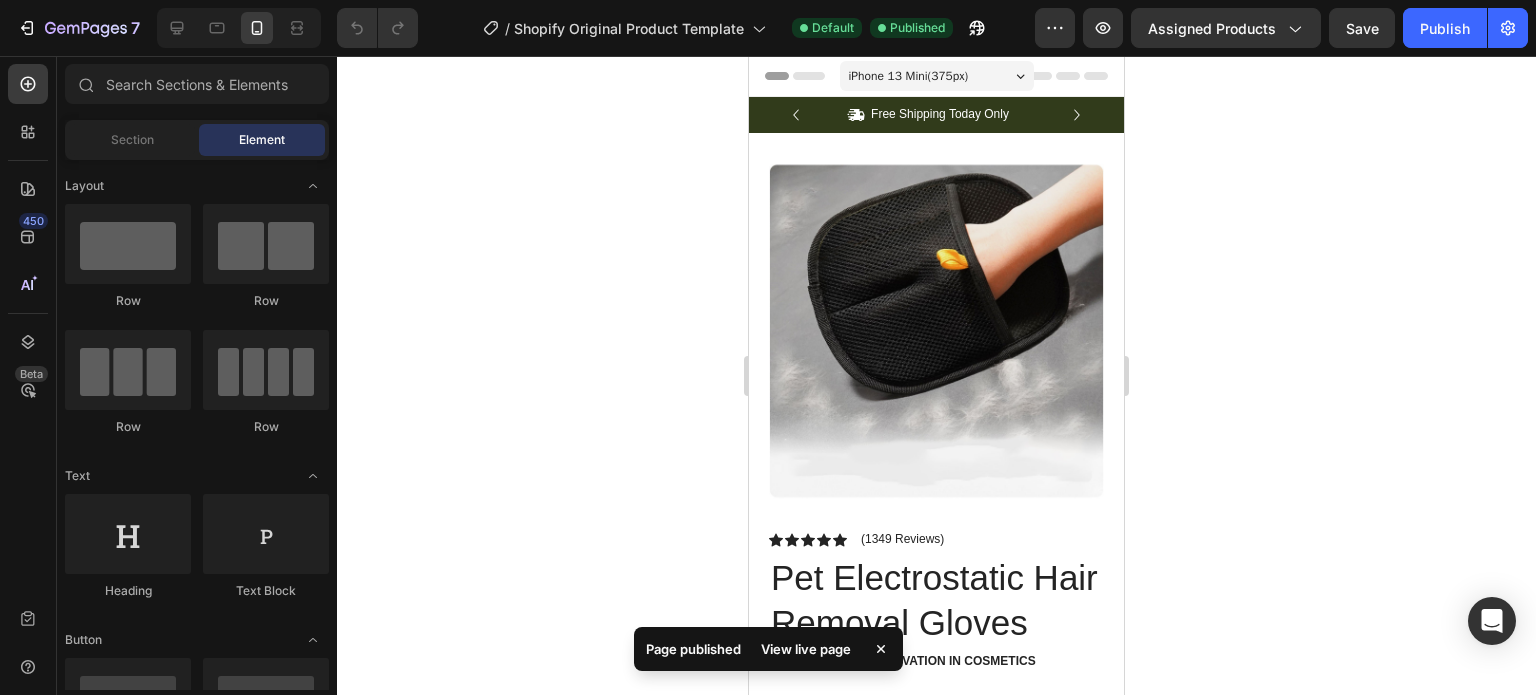 click on "View live page" at bounding box center (806, 649) 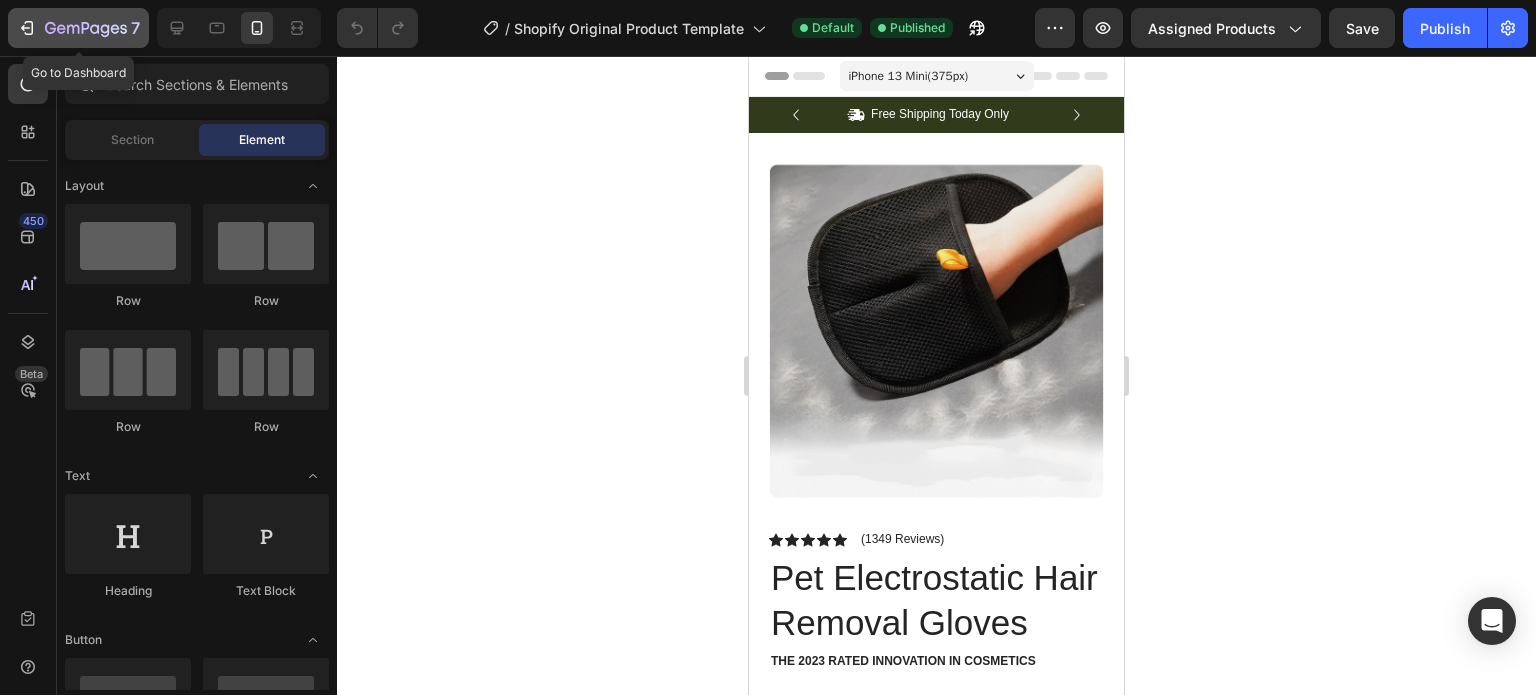 click 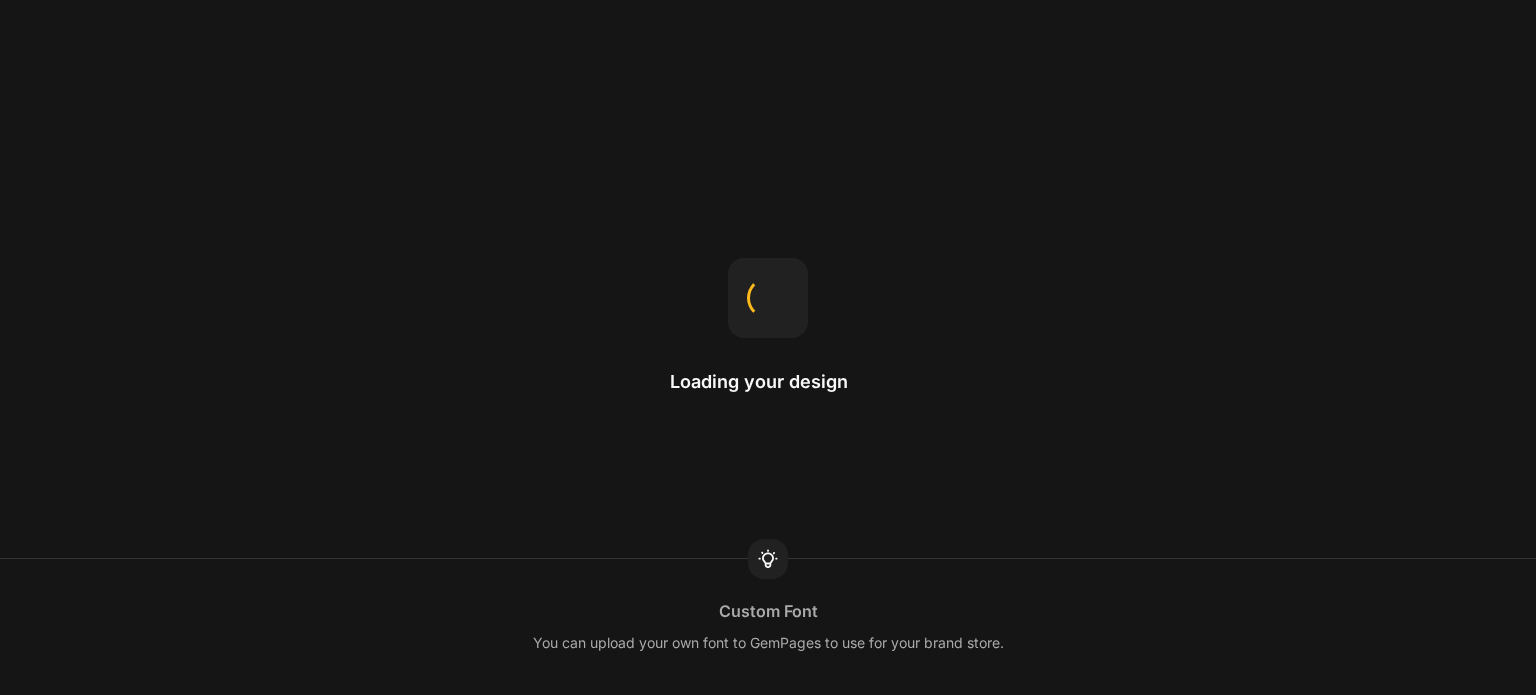 scroll, scrollTop: 0, scrollLeft: 0, axis: both 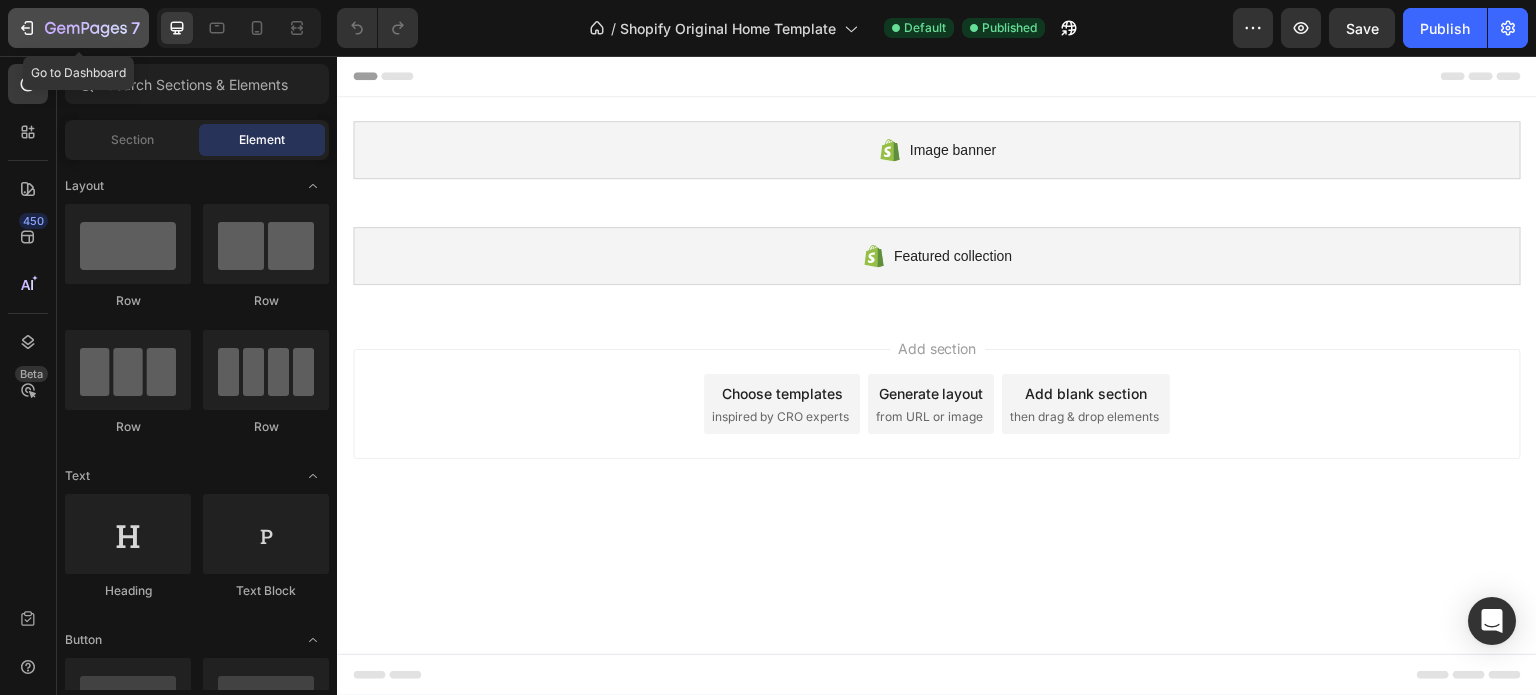 click 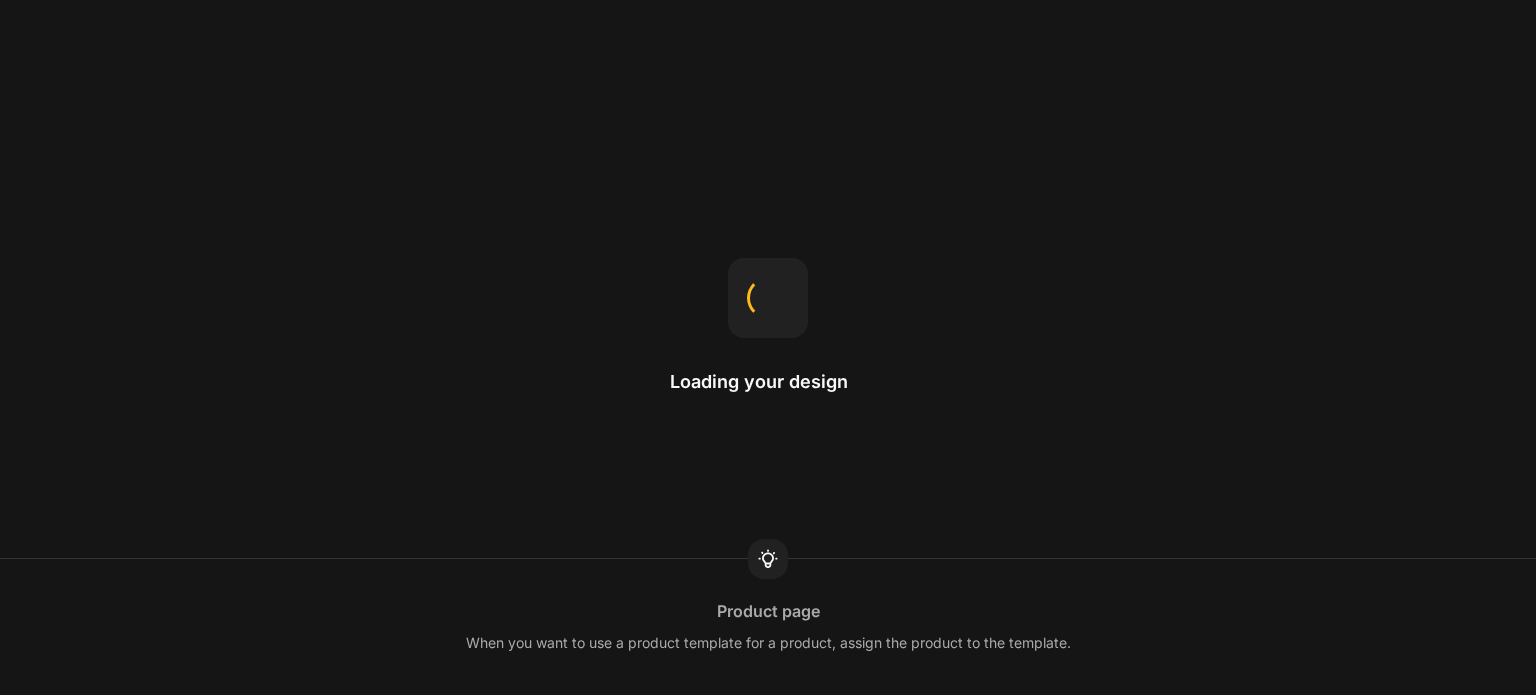 scroll, scrollTop: 0, scrollLeft: 0, axis: both 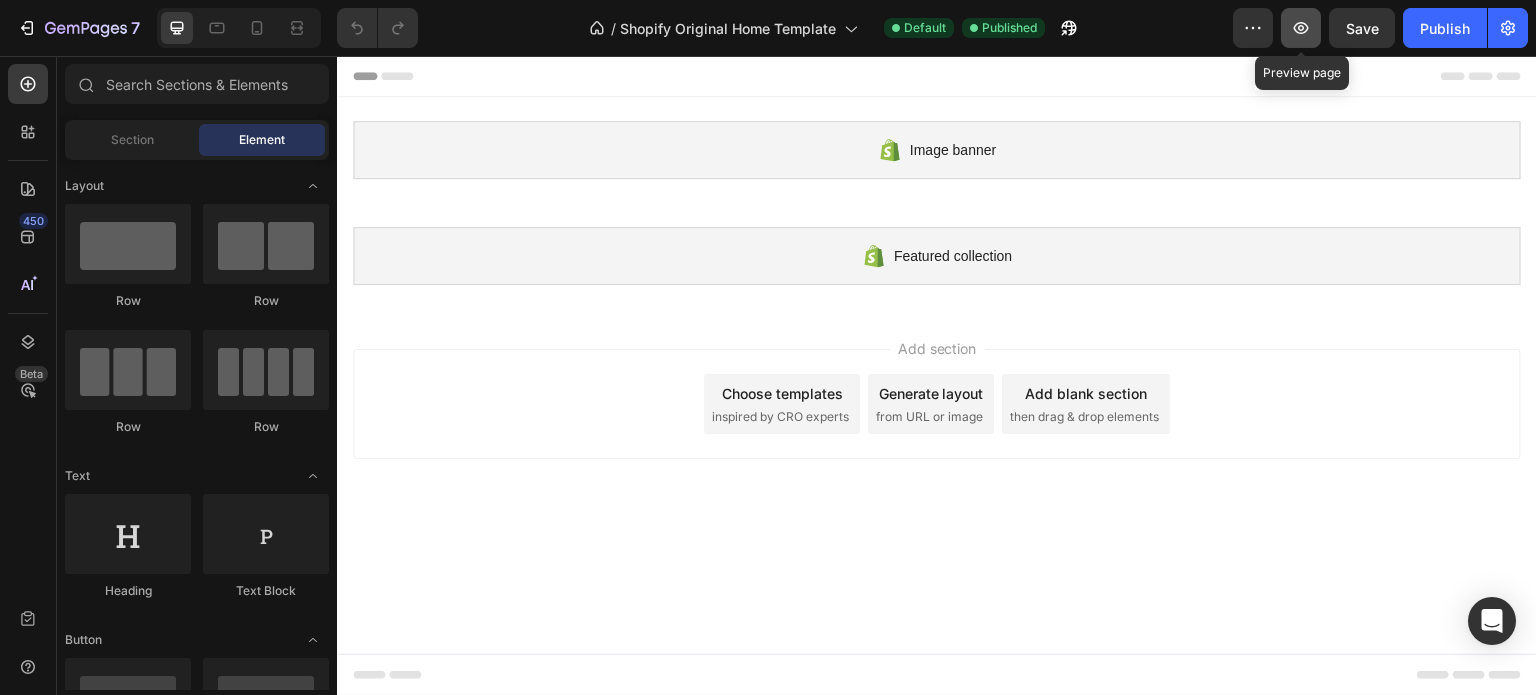click 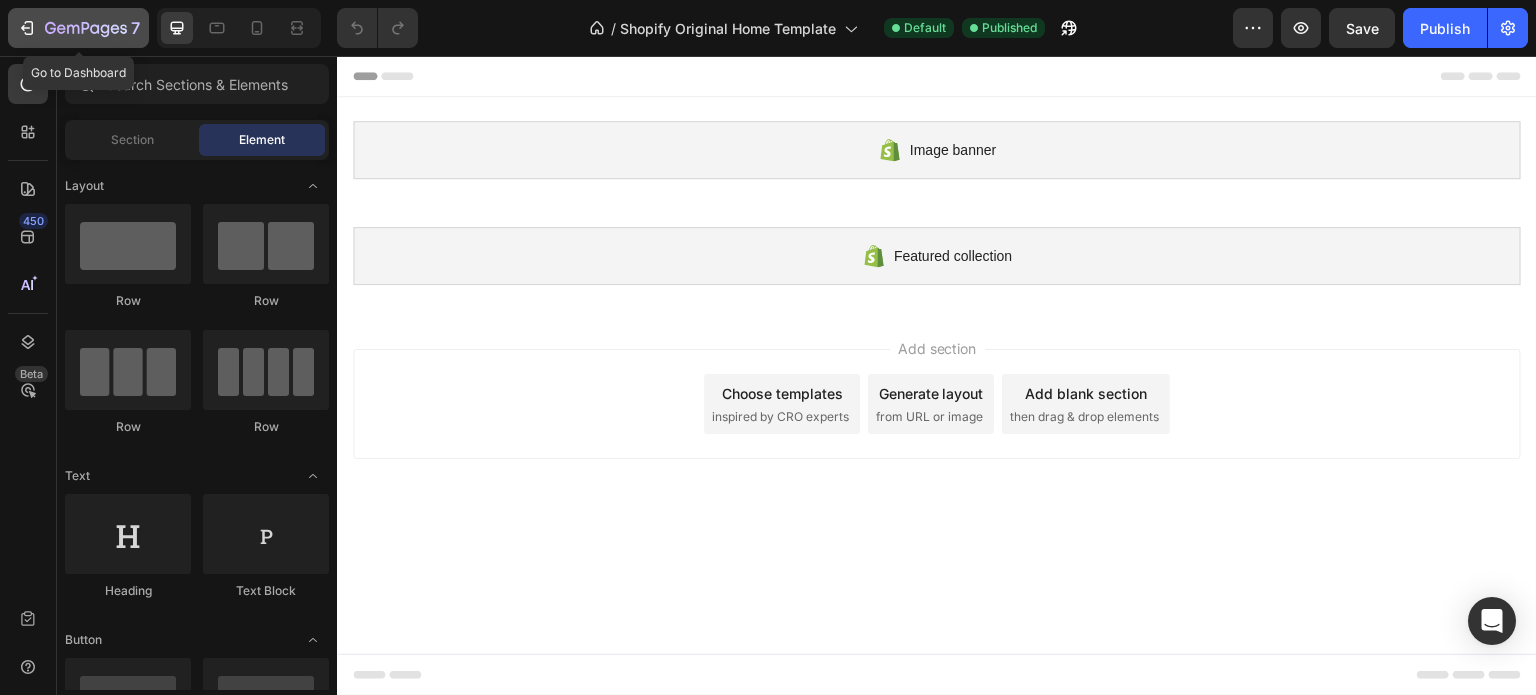 click 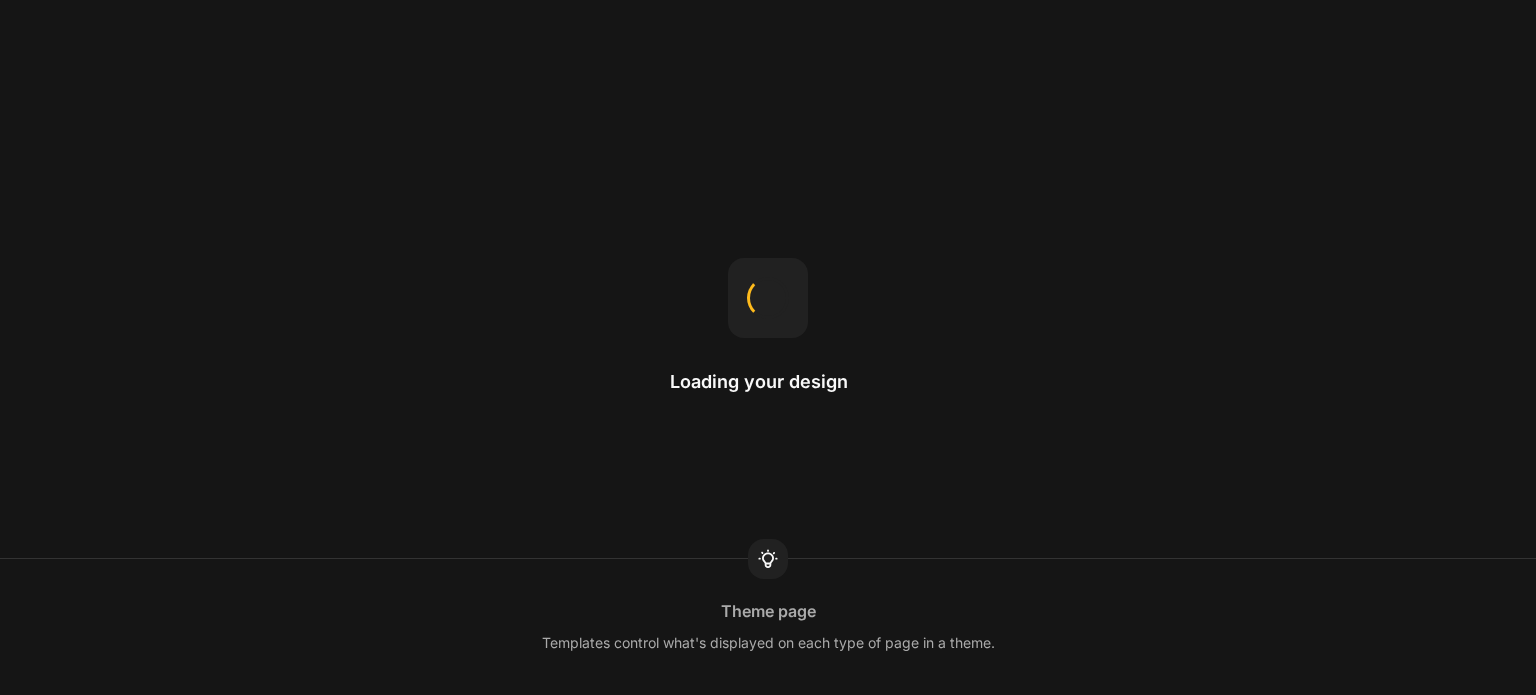 scroll, scrollTop: 0, scrollLeft: 0, axis: both 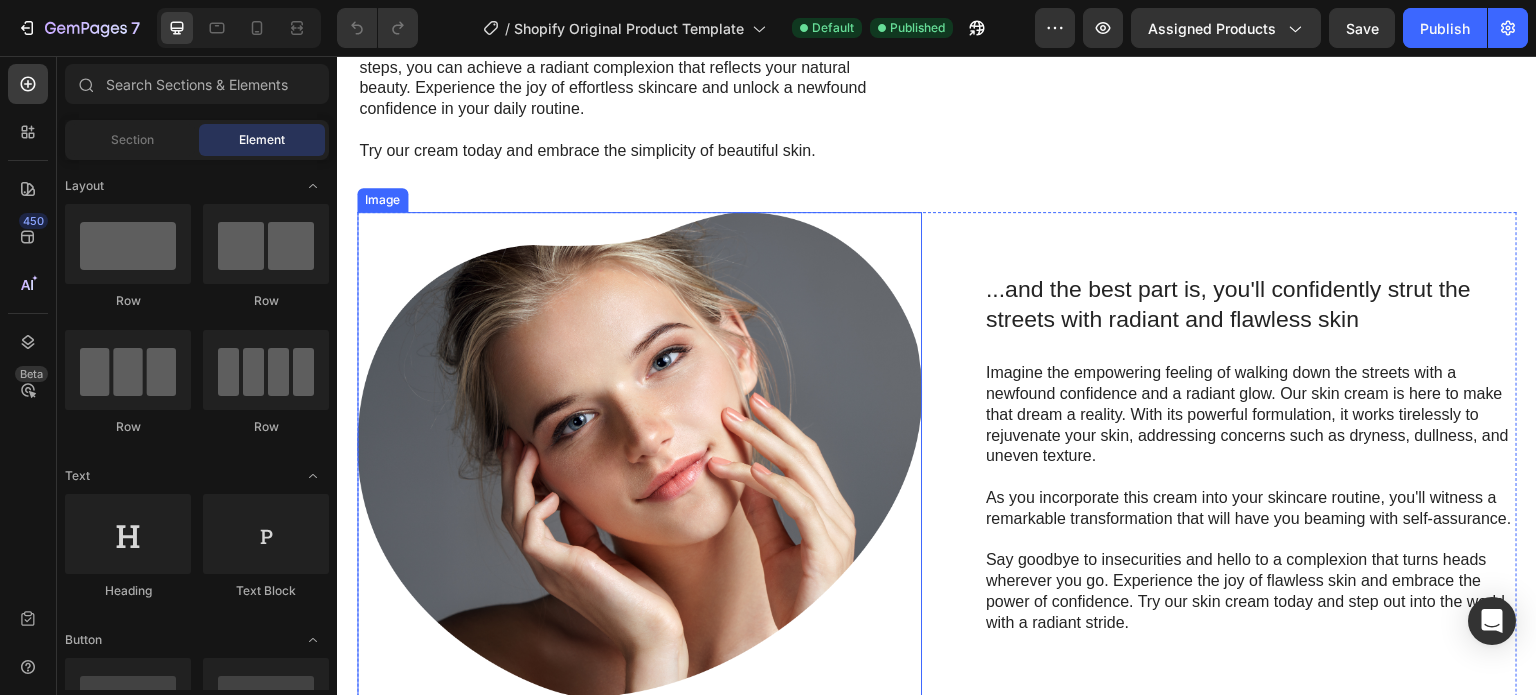 click at bounding box center (639, 455) 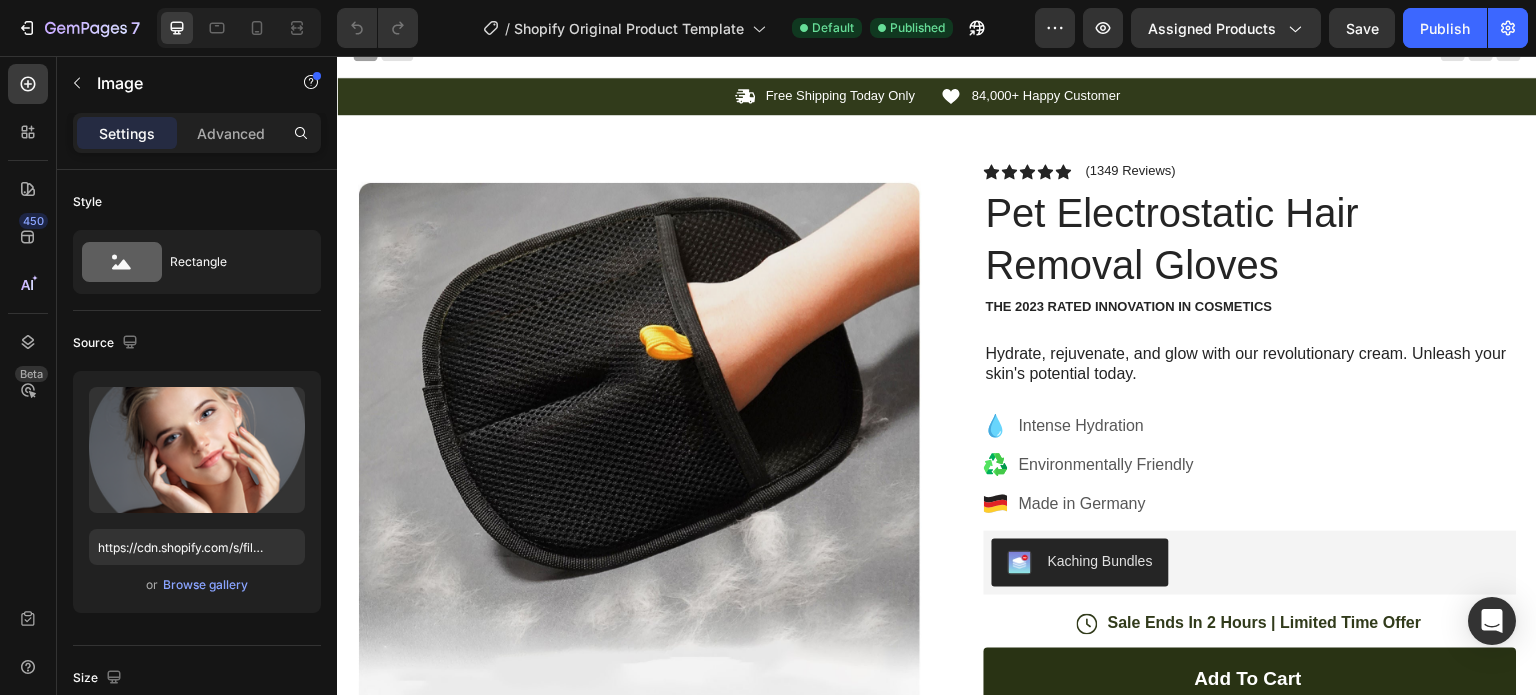 scroll, scrollTop: 0, scrollLeft: 0, axis: both 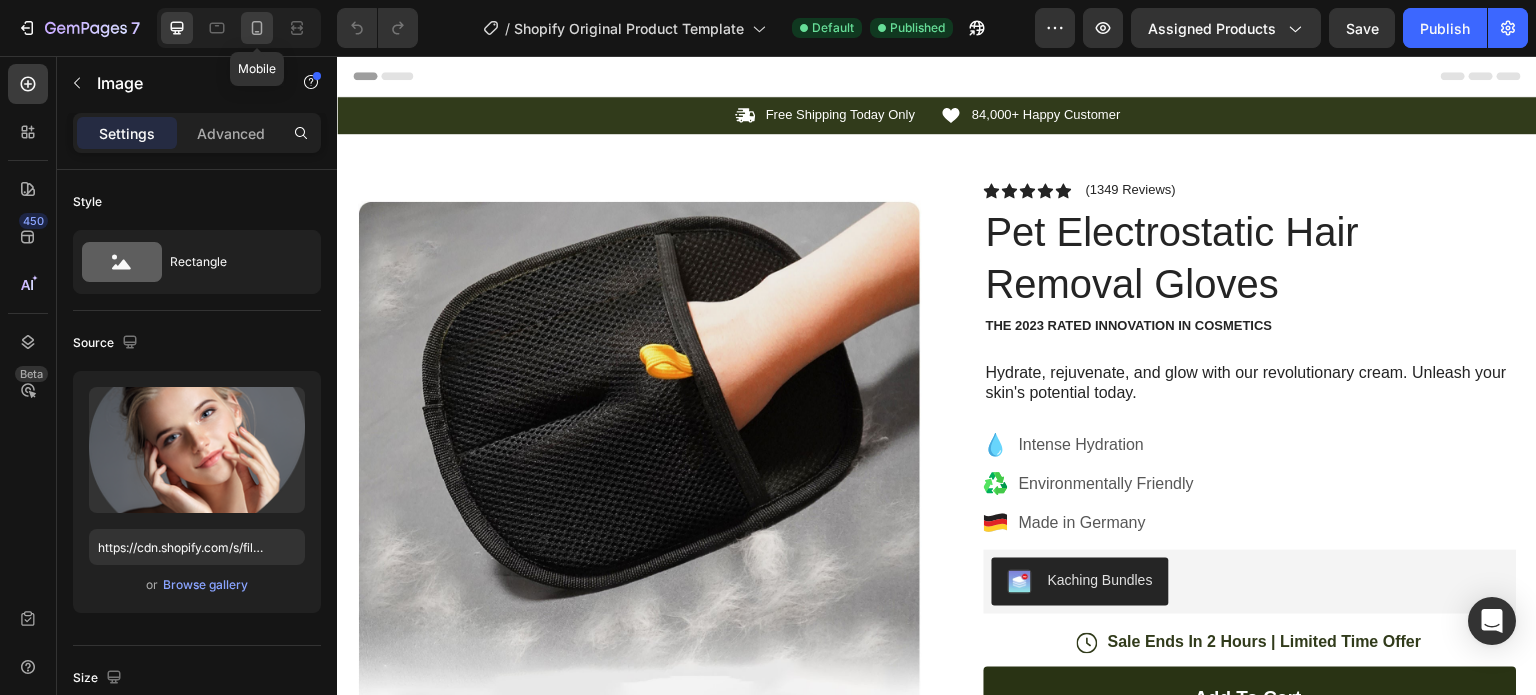 click 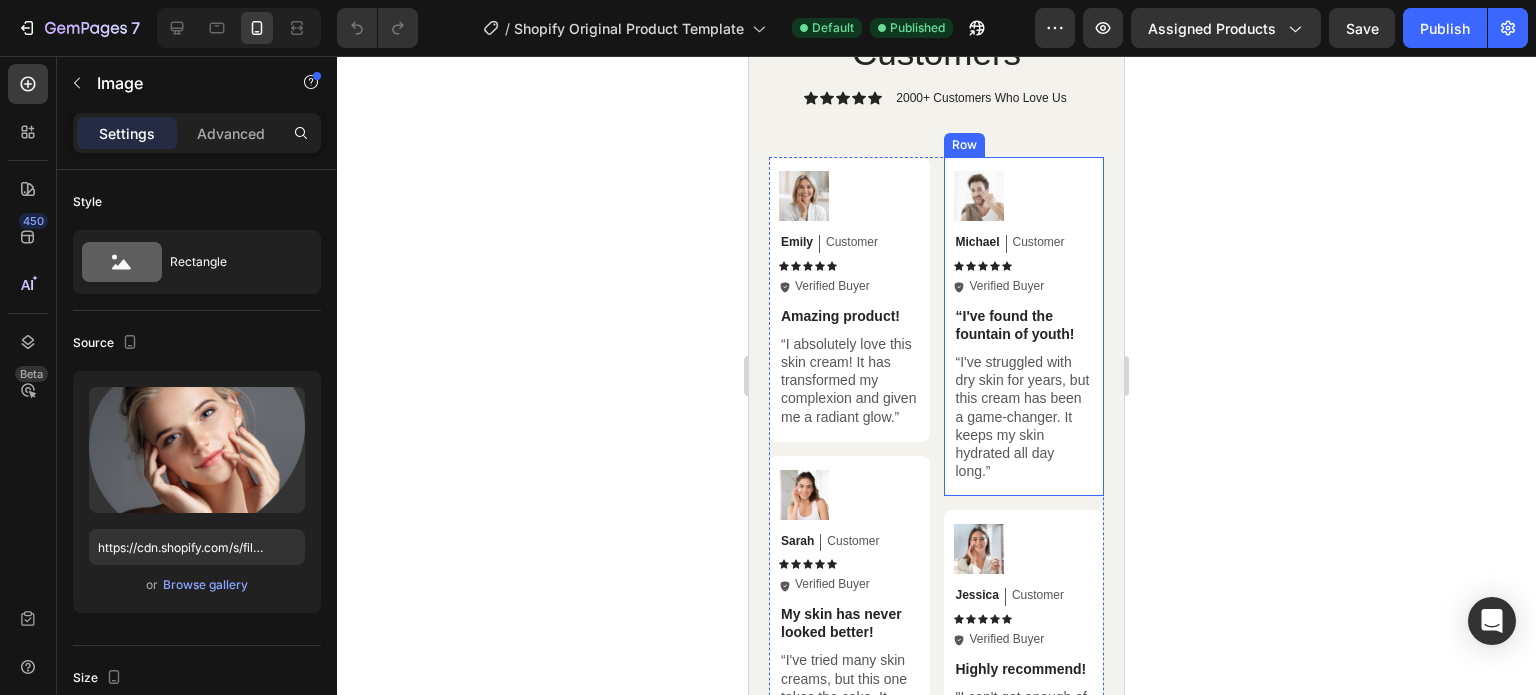 scroll, scrollTop: 6400, scrollLeft: 0, axis: vertical 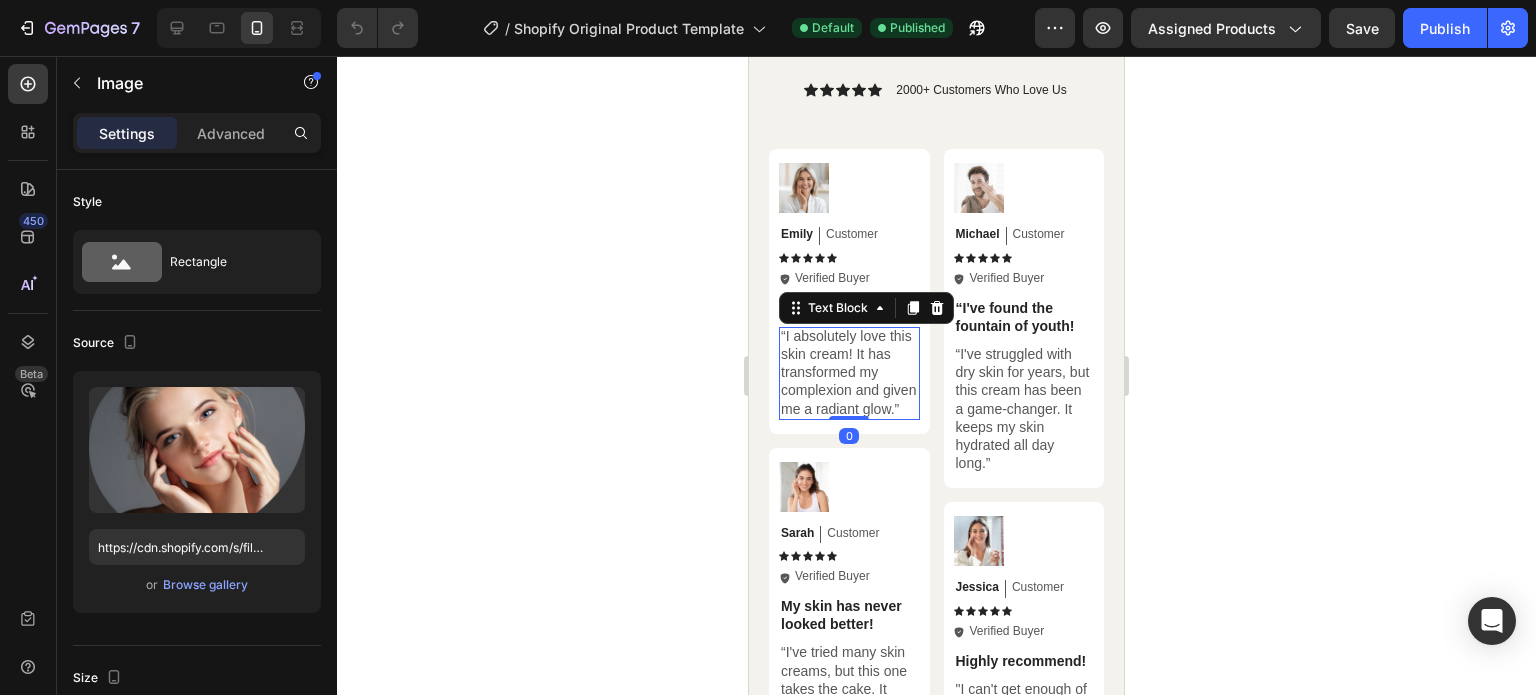 click on "“I absolutely love this skin cream! It has transformed my complexion and given me a radiant glow.”" at bounding box center [849, 372] 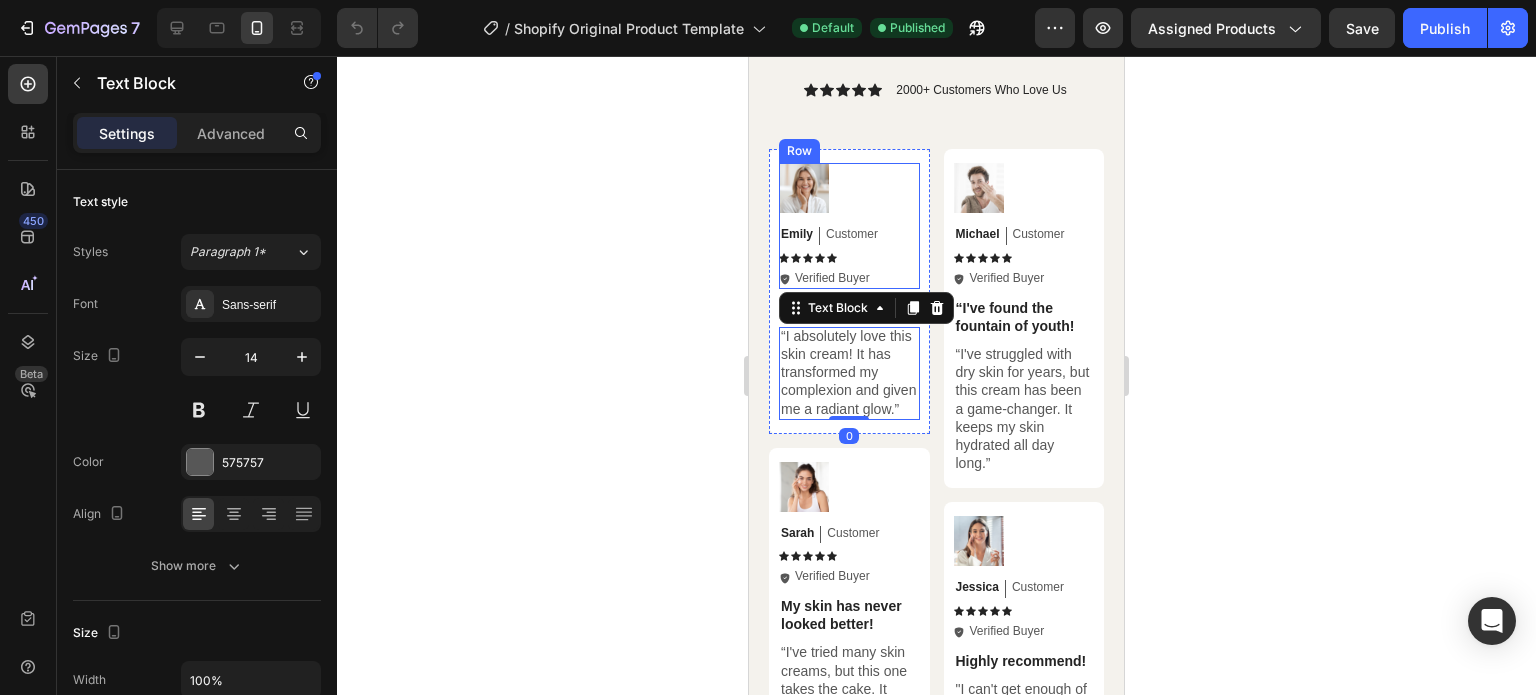 click on "Image Emily Text Block Customer  Text Block Row Icon Icon Icon Icon Icon Icon List
Icon Verified Buyer Text Block Row Row" at bounding box center (849, 225) 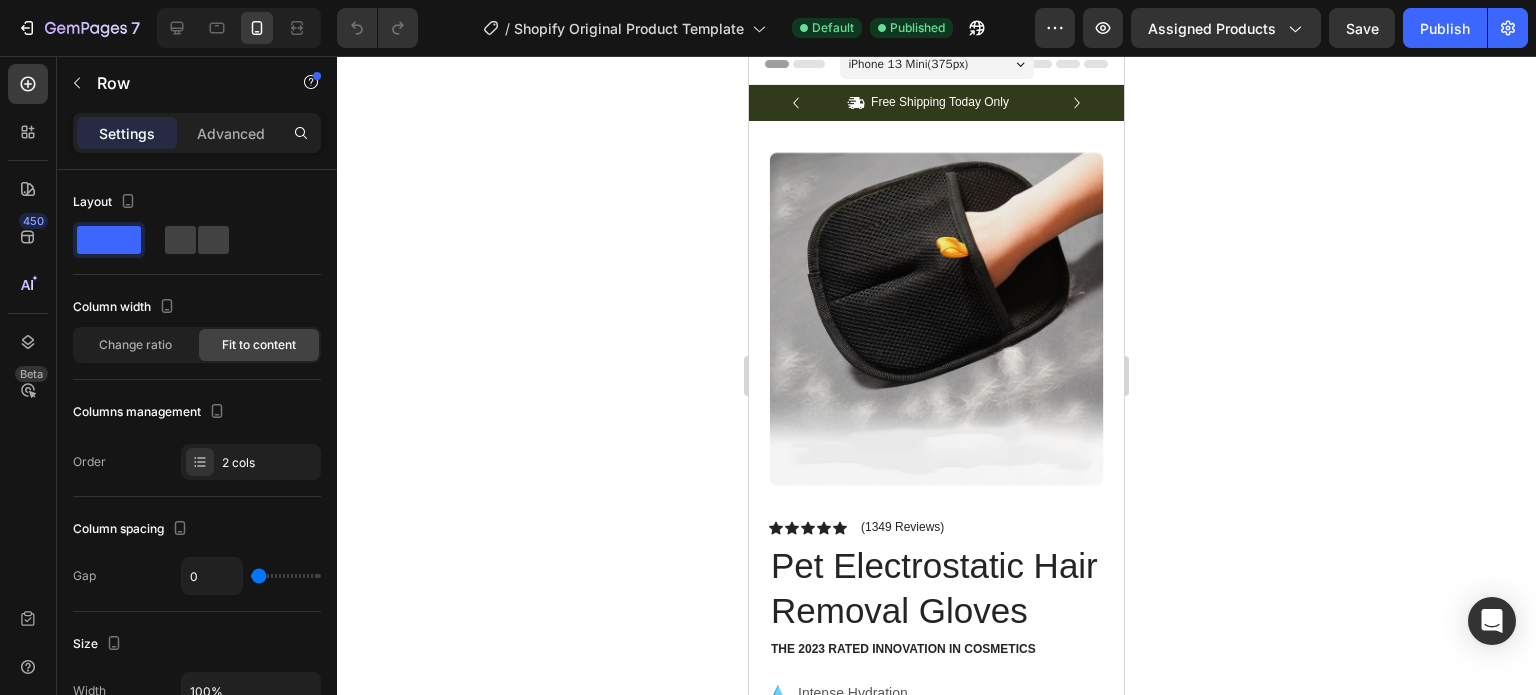 scroll, scrollTop: 0, scrollLeft: 0, axis: both 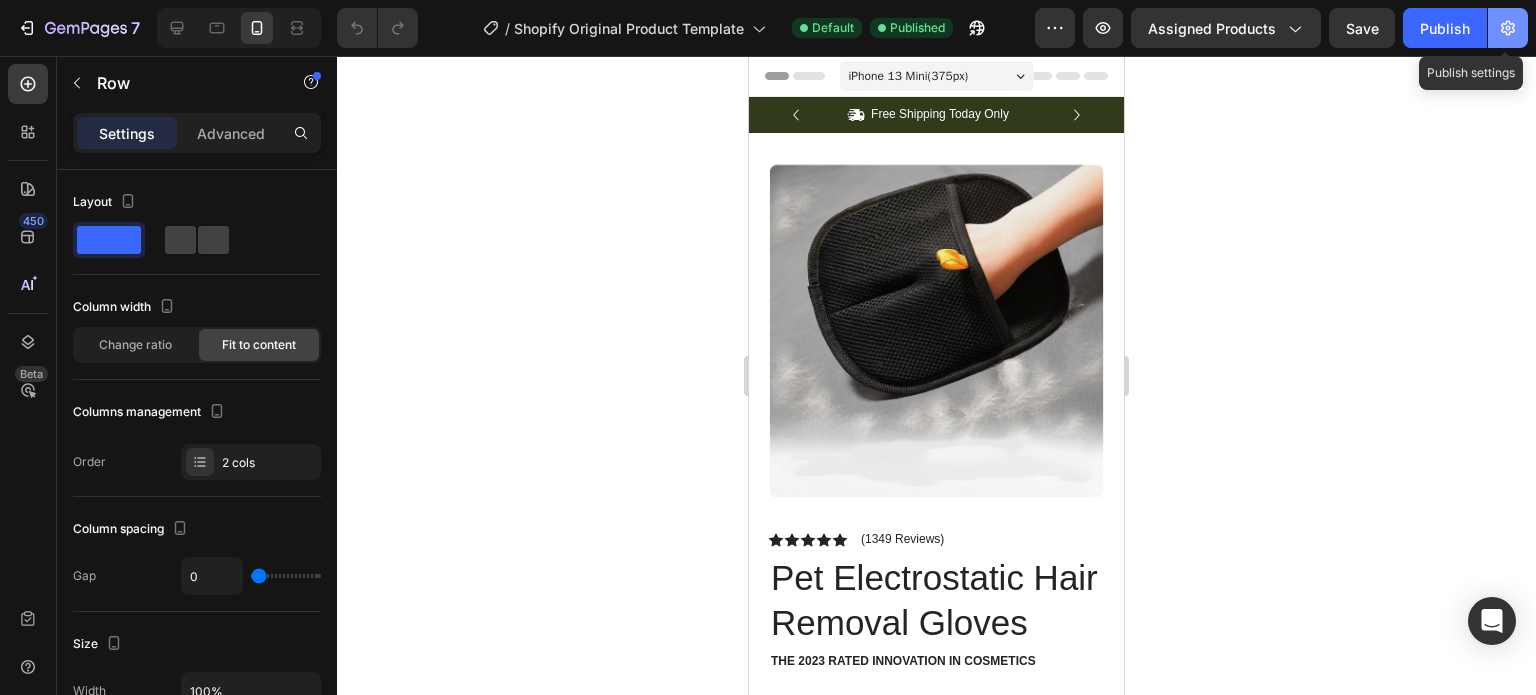click 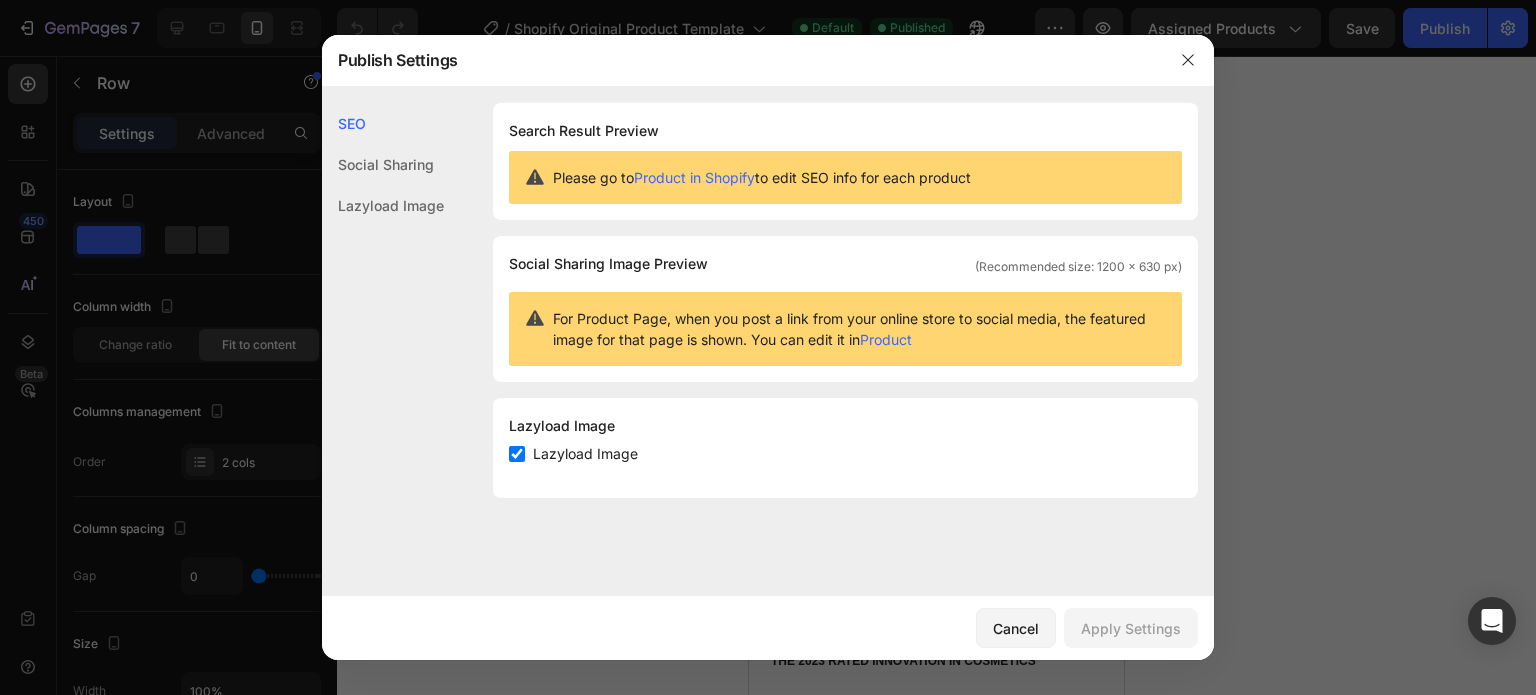 click on "Social Sharing" 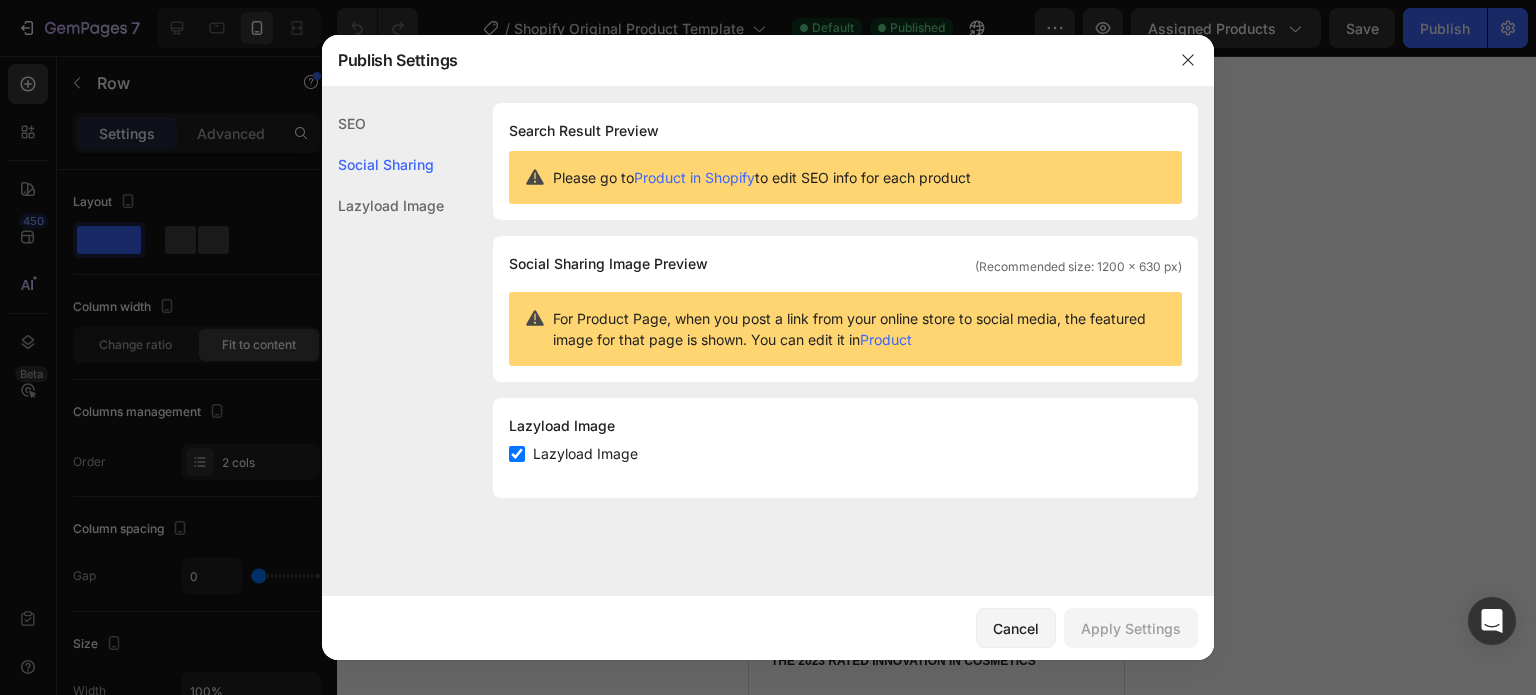 click on "Lazyload Image" 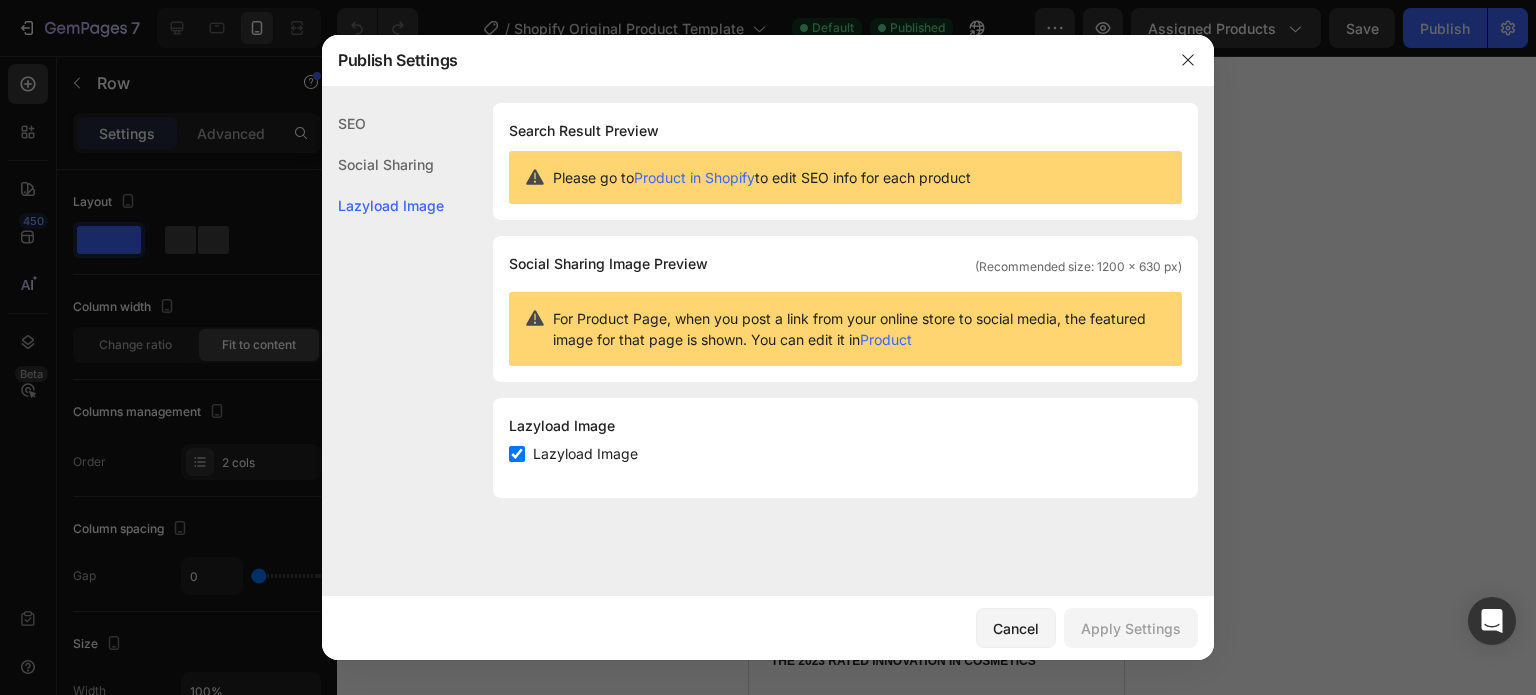 click on "Social Sharing" 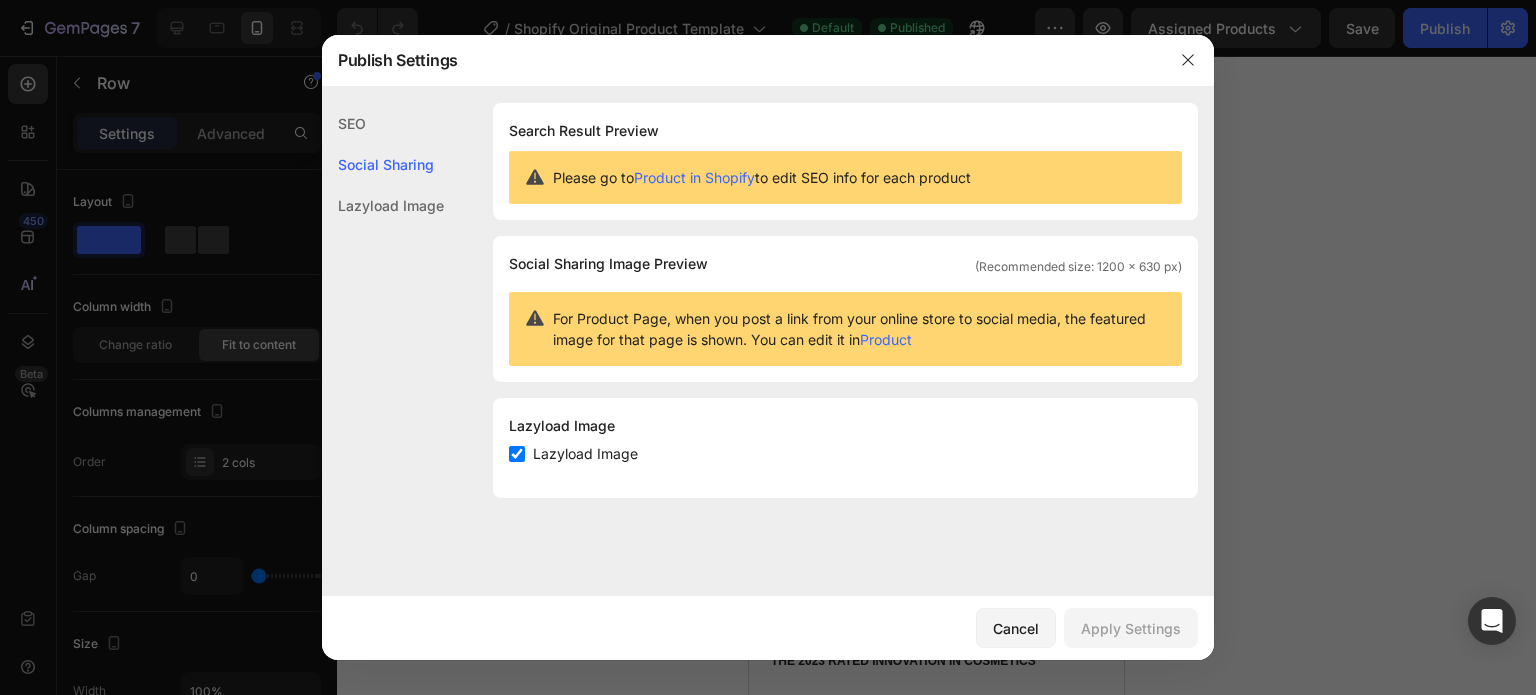 click on "SEO" 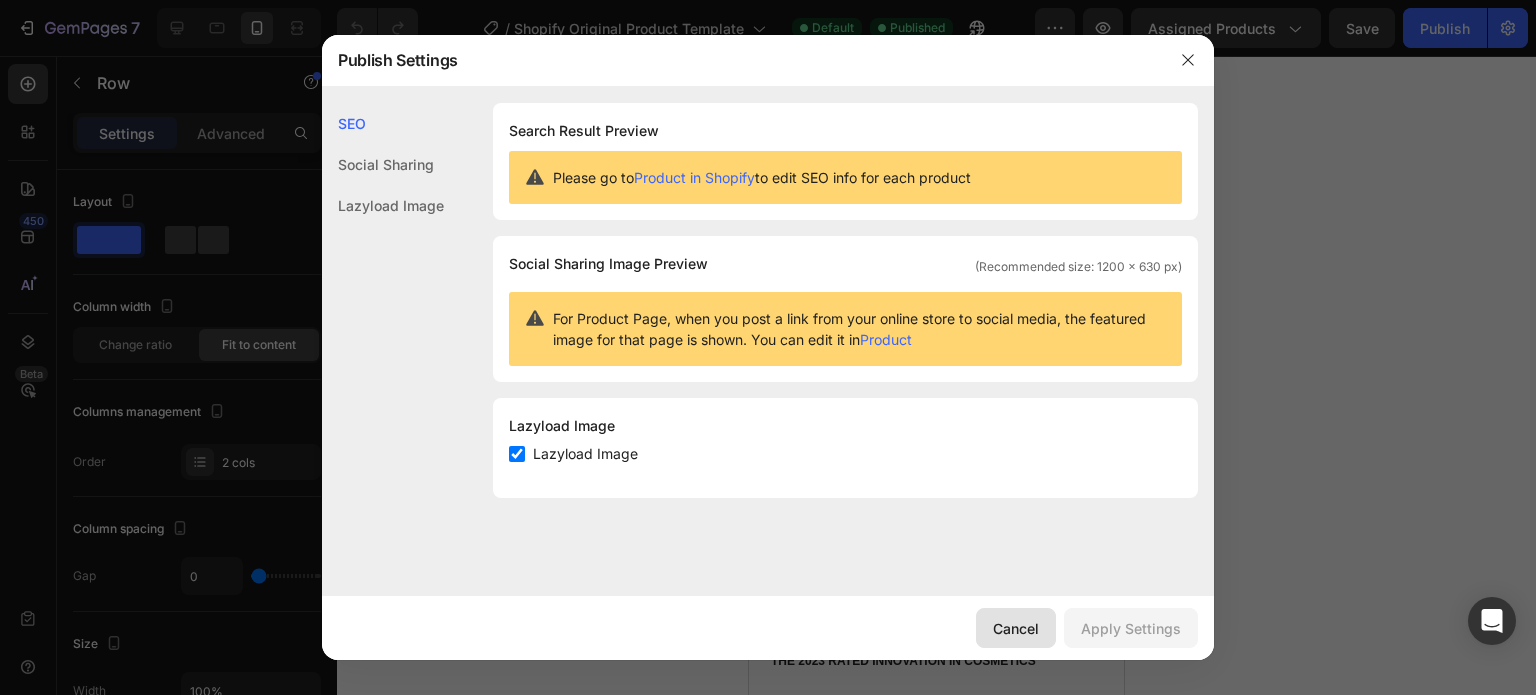 click on "Cancel" at bounding box center (1016, 628) 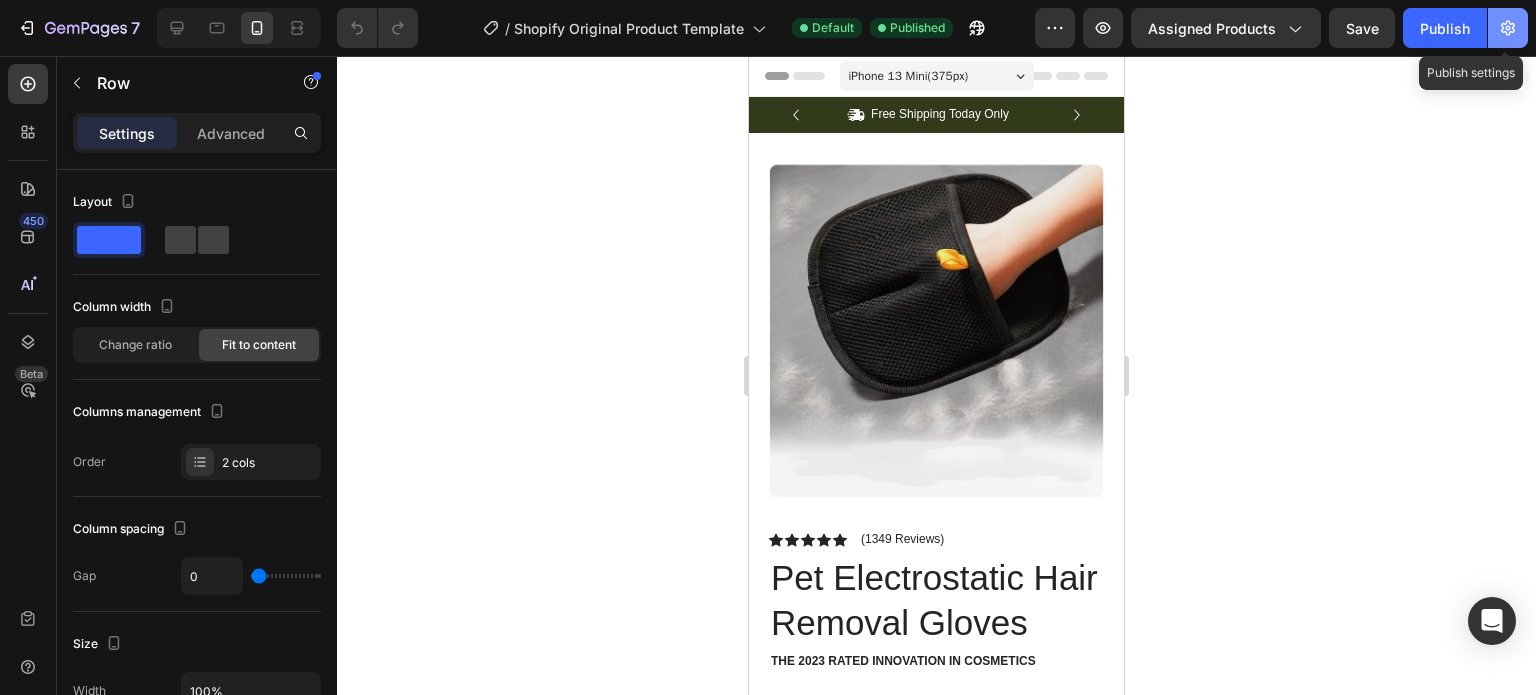click 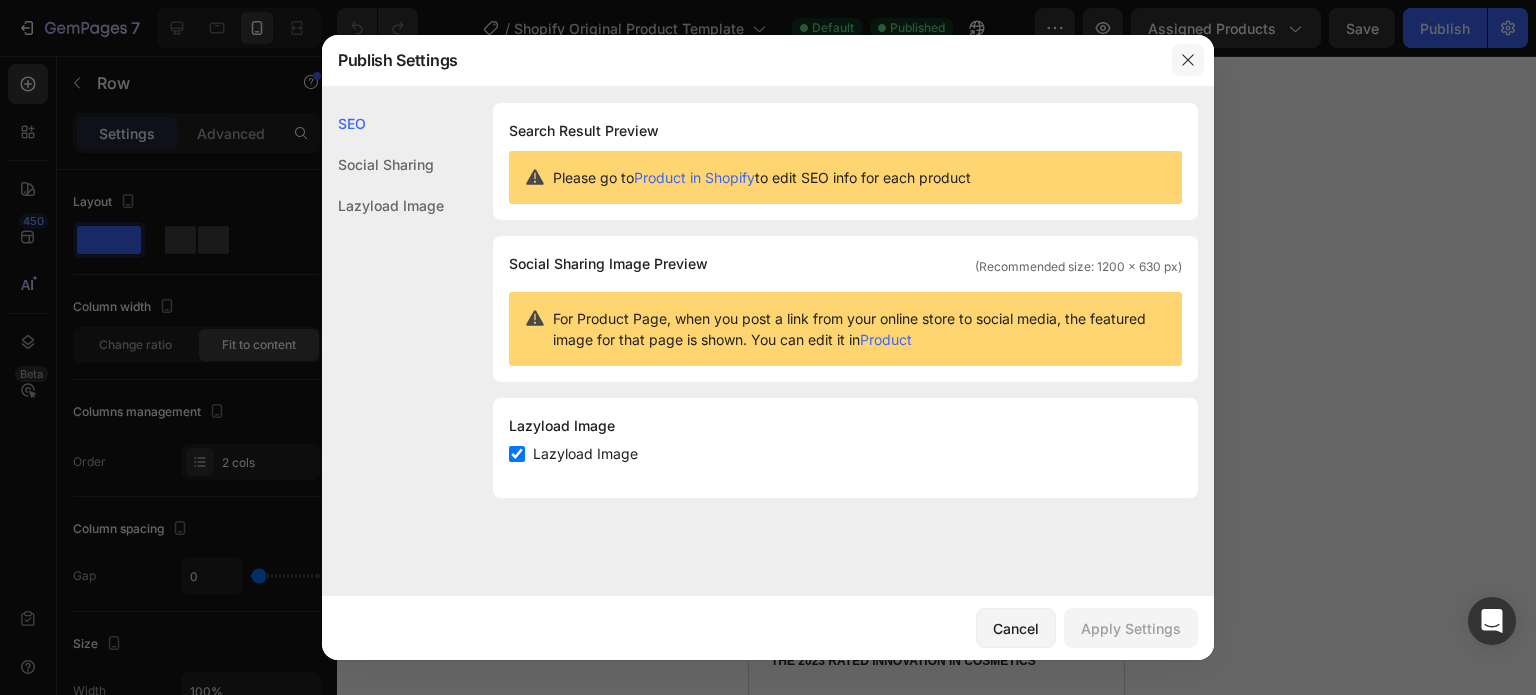 click at bounding box center (1188, 60) 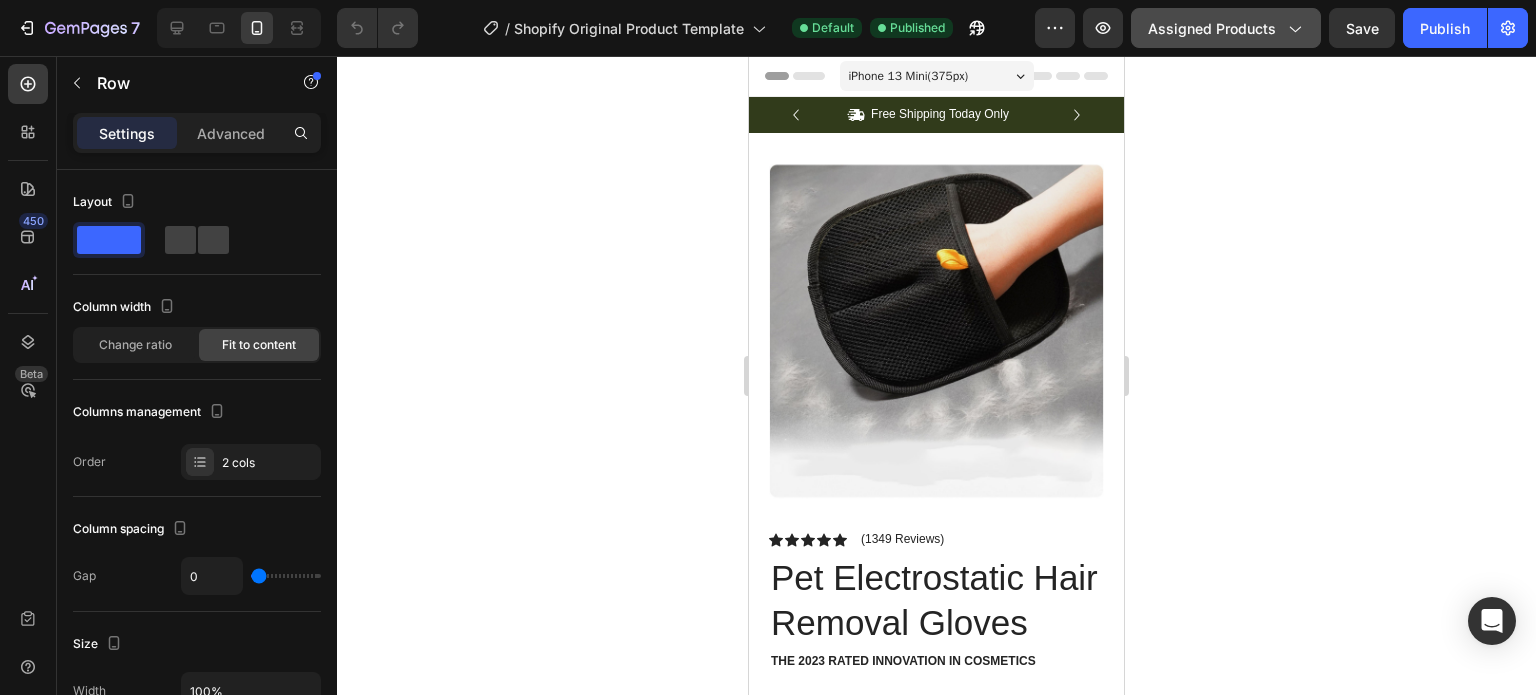 click 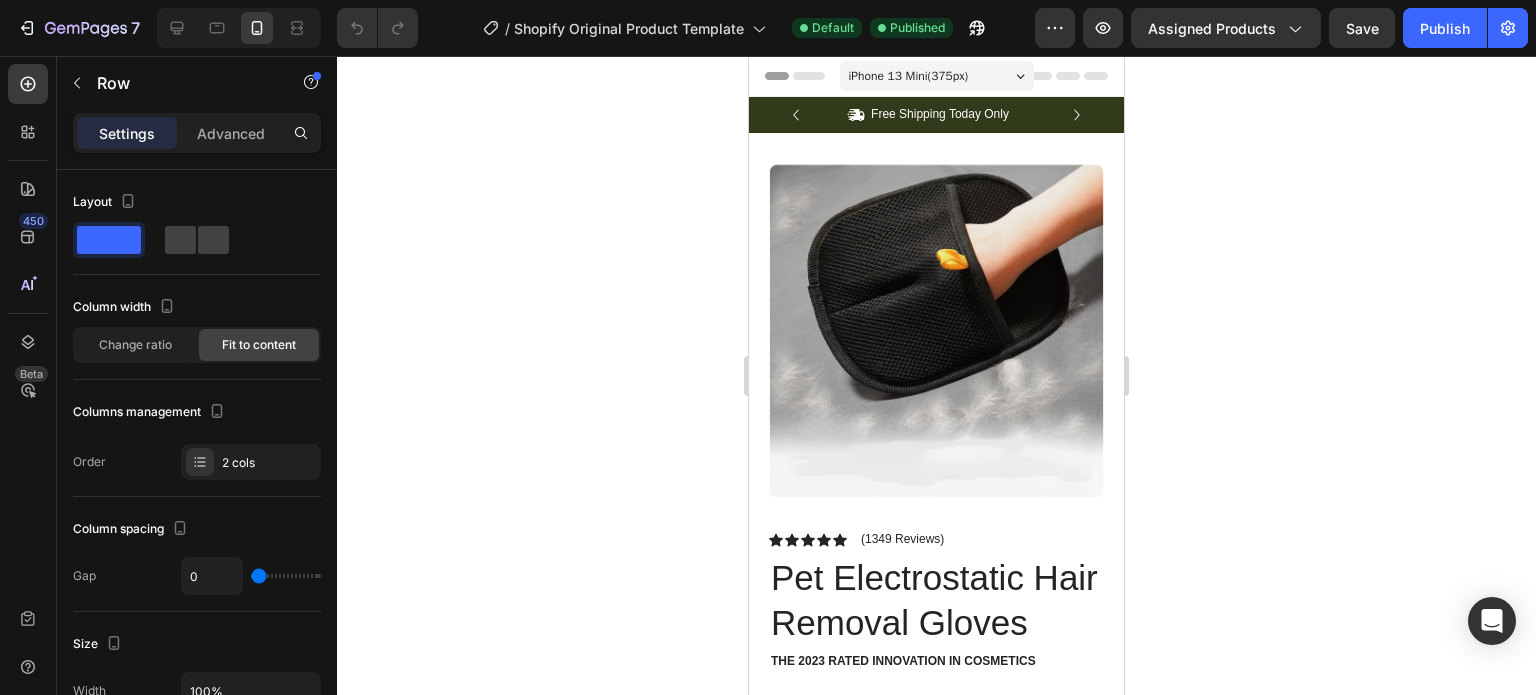 click 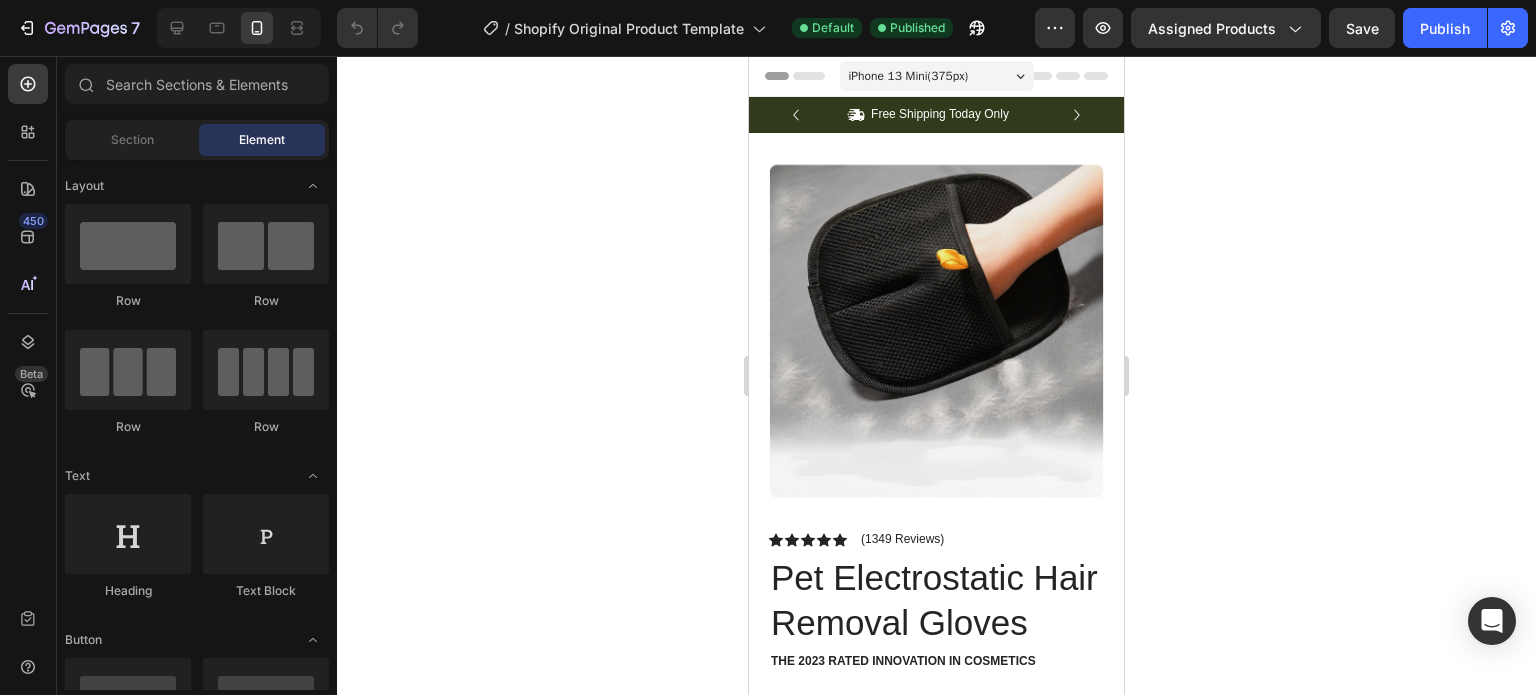 click 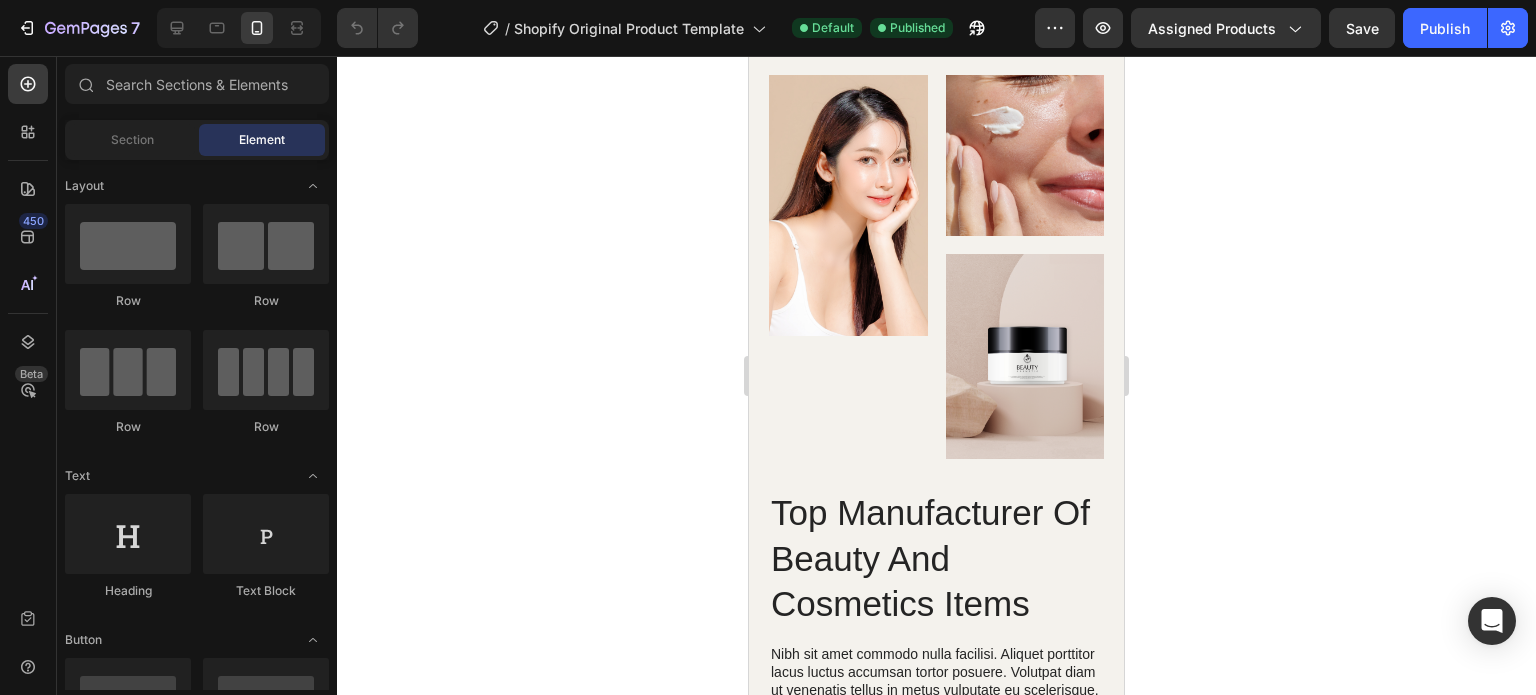 scroll, scrollTop: 3900, scrollLeft: 0, axis: vertical 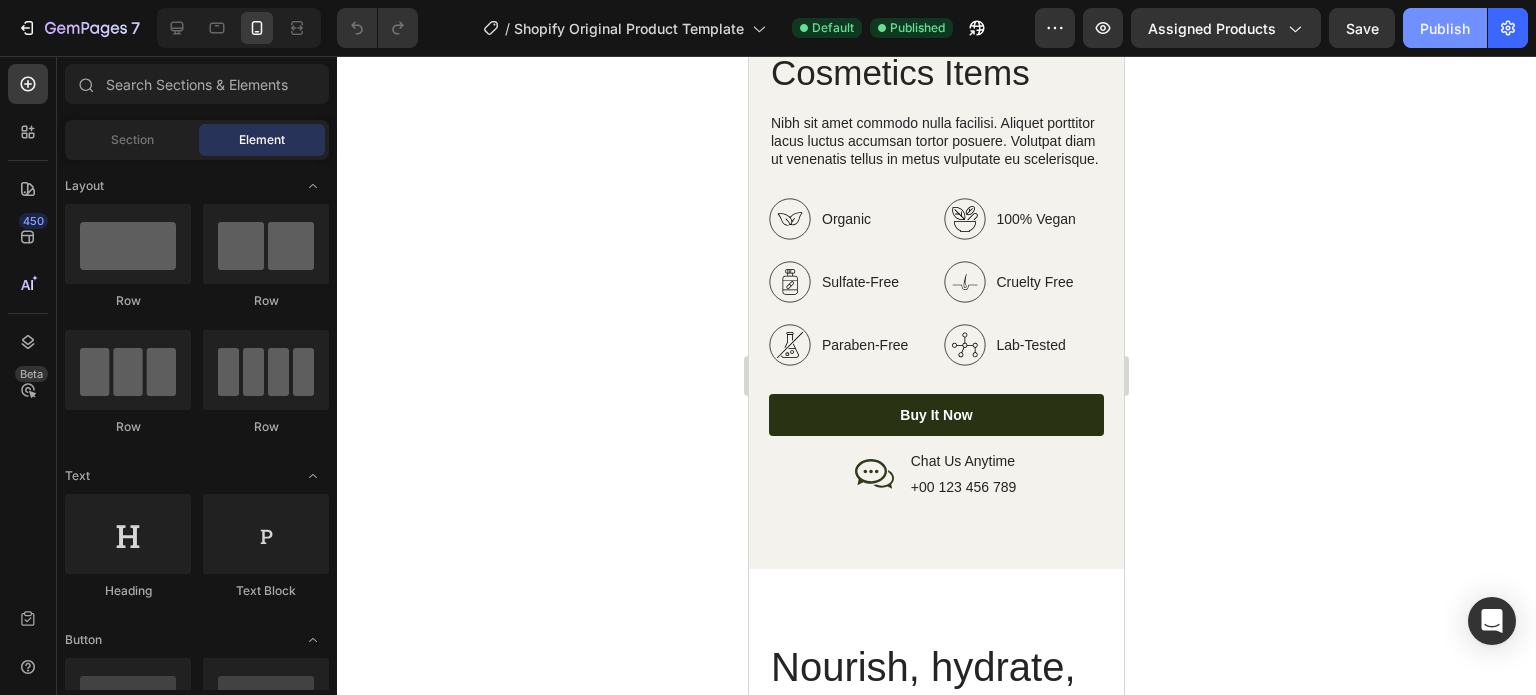click on "Publish" at bounding box center (1445, 28) 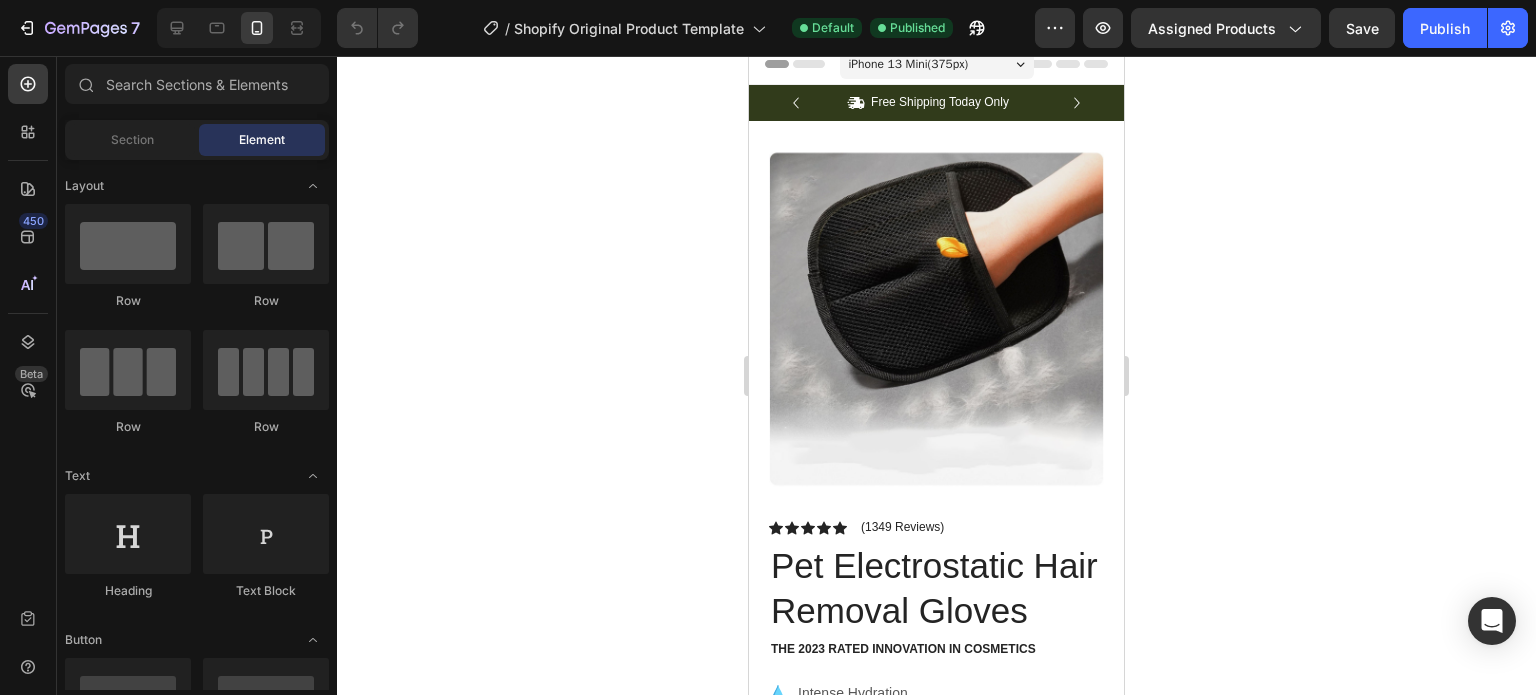 scroll, scrollTop: 0, scrollLeft: 0, axis: both 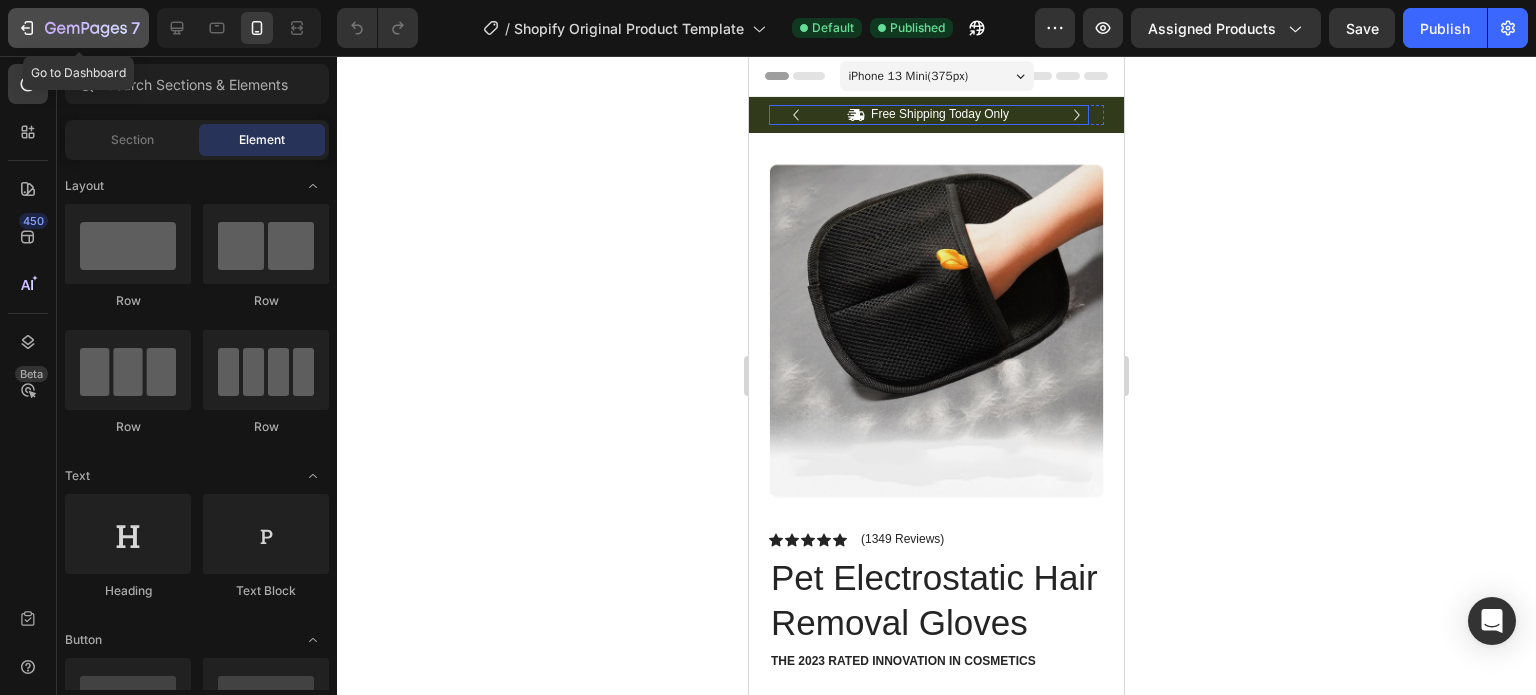 click 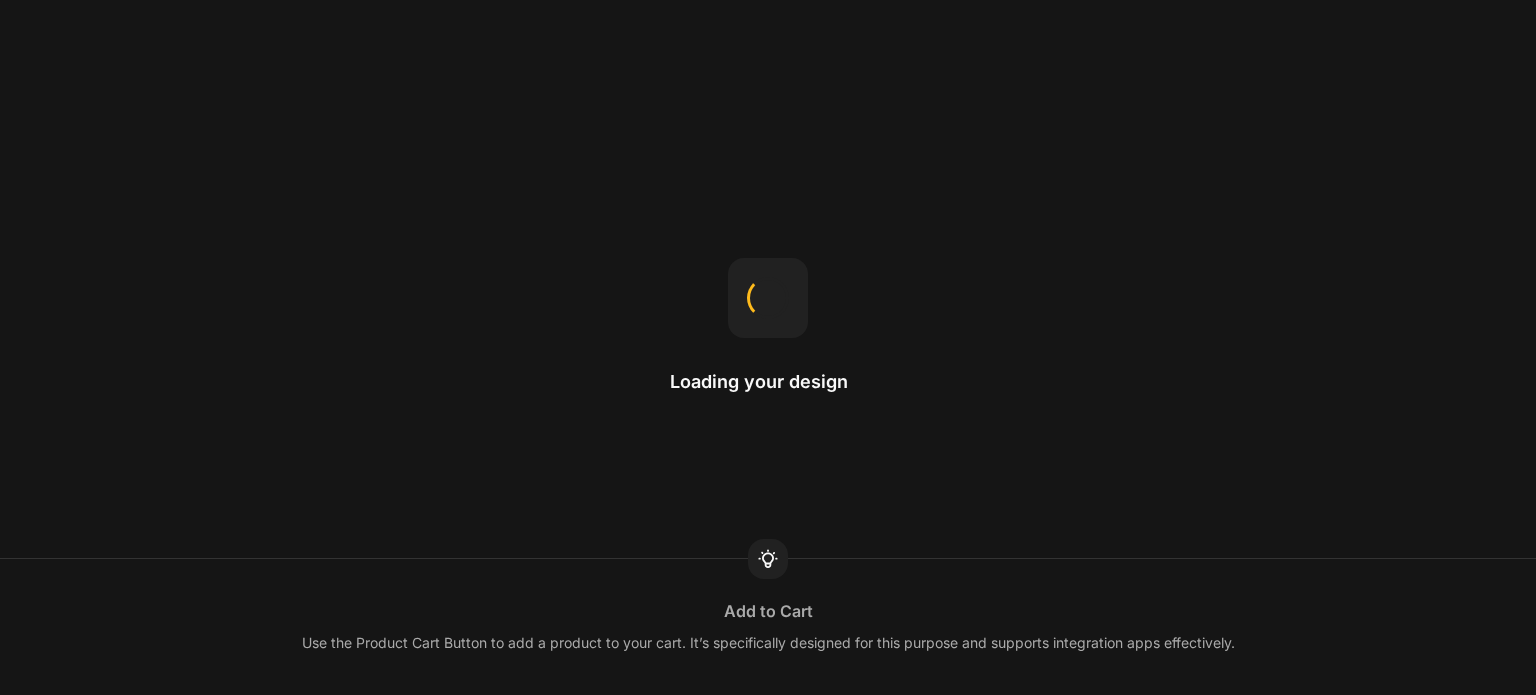 scroll, scrollTop: 0, scrollLeft: 0, axis: both 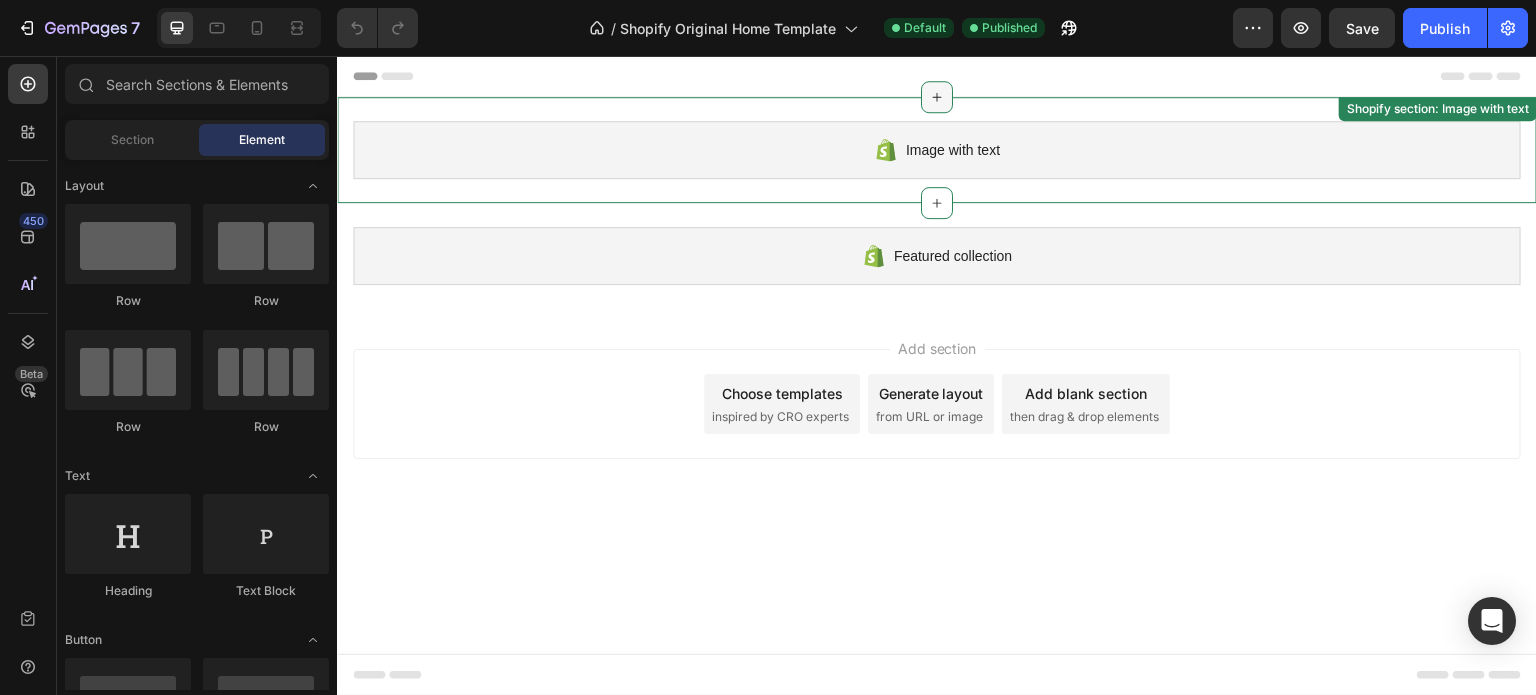 click 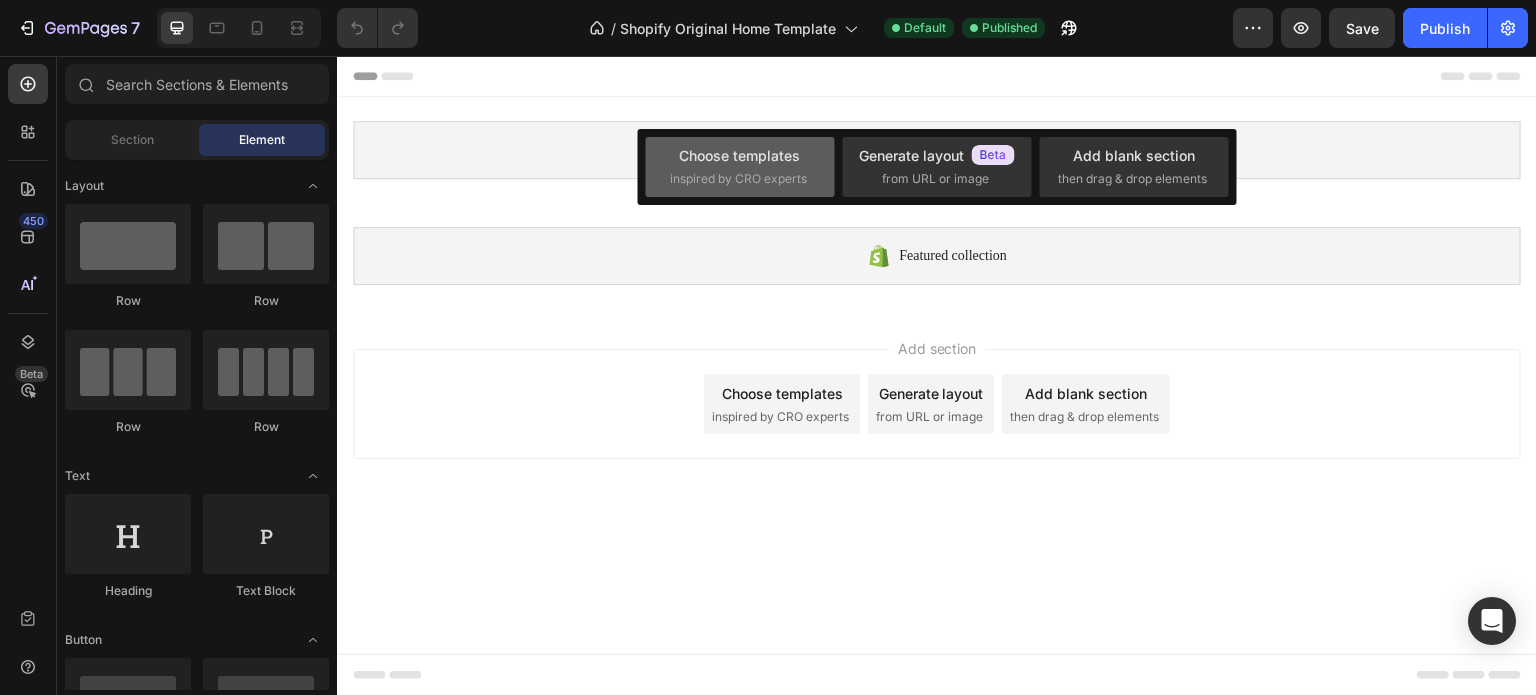 click on "inspired by CRO experts" at bounding box center [738, 179] 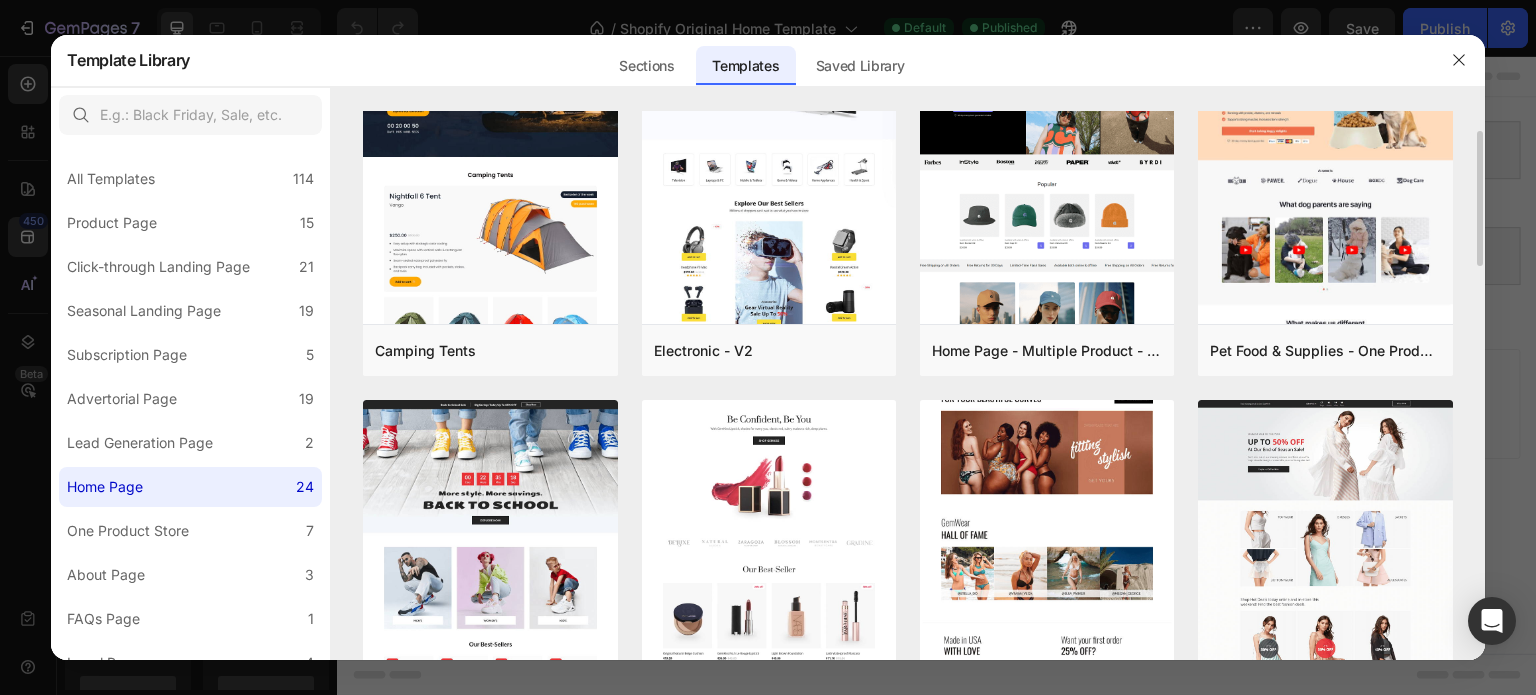scroll, scrollTop: 0, scrollLeft: 0, axis: both 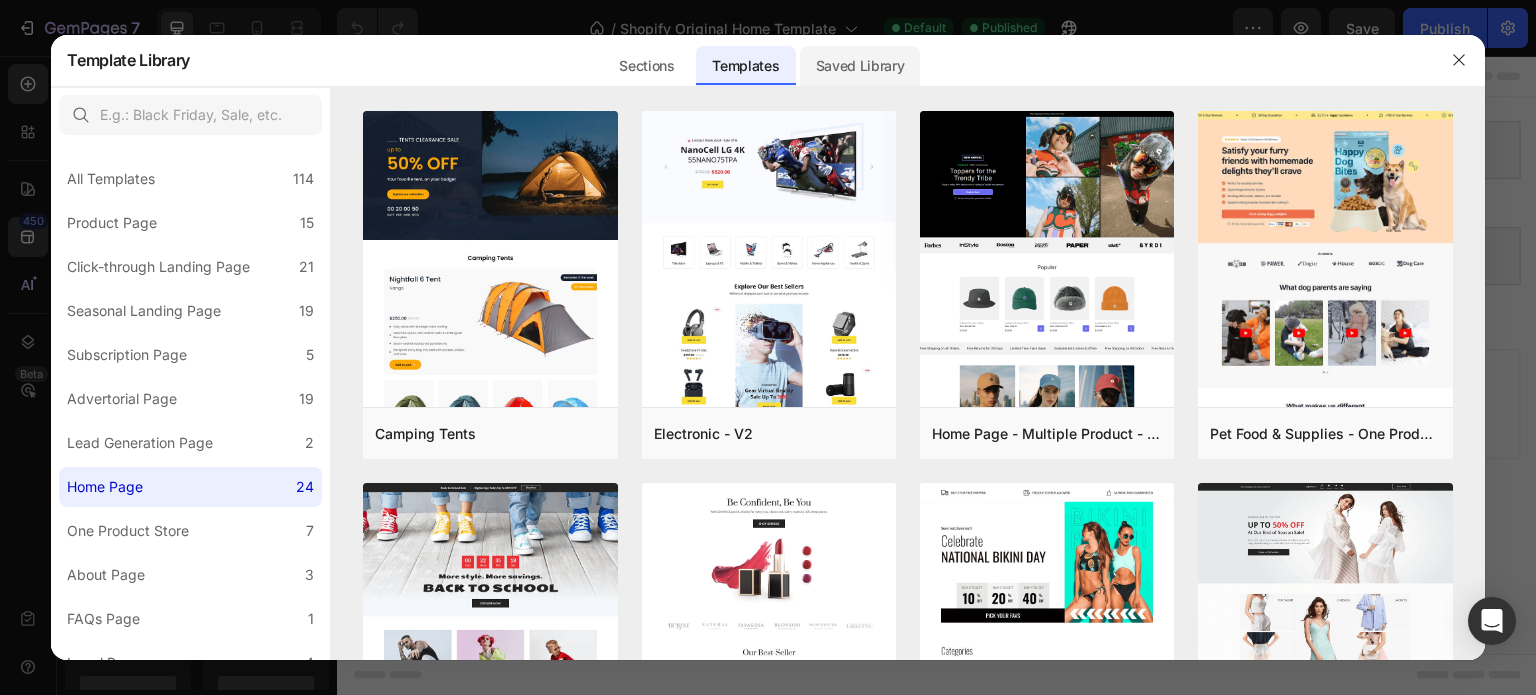 click on "Saved Library" 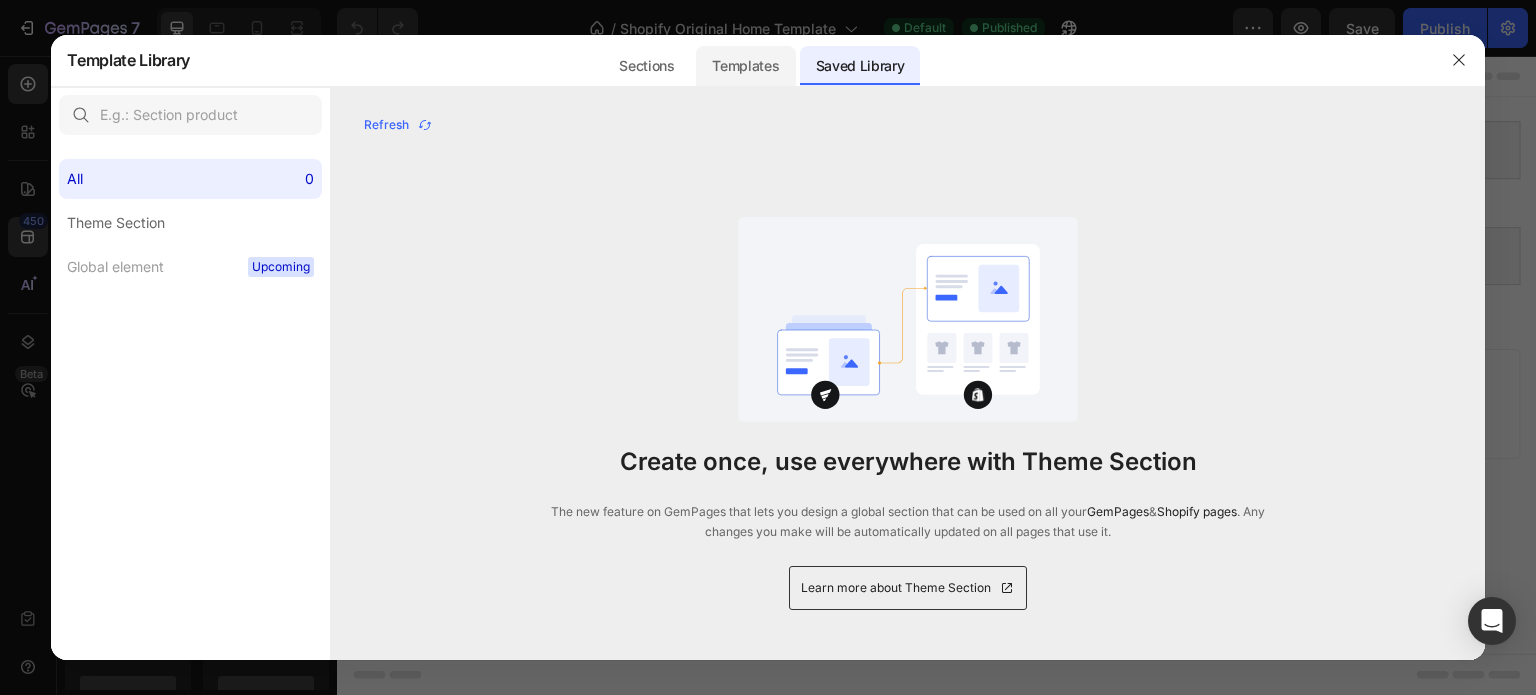 click on "Templates" 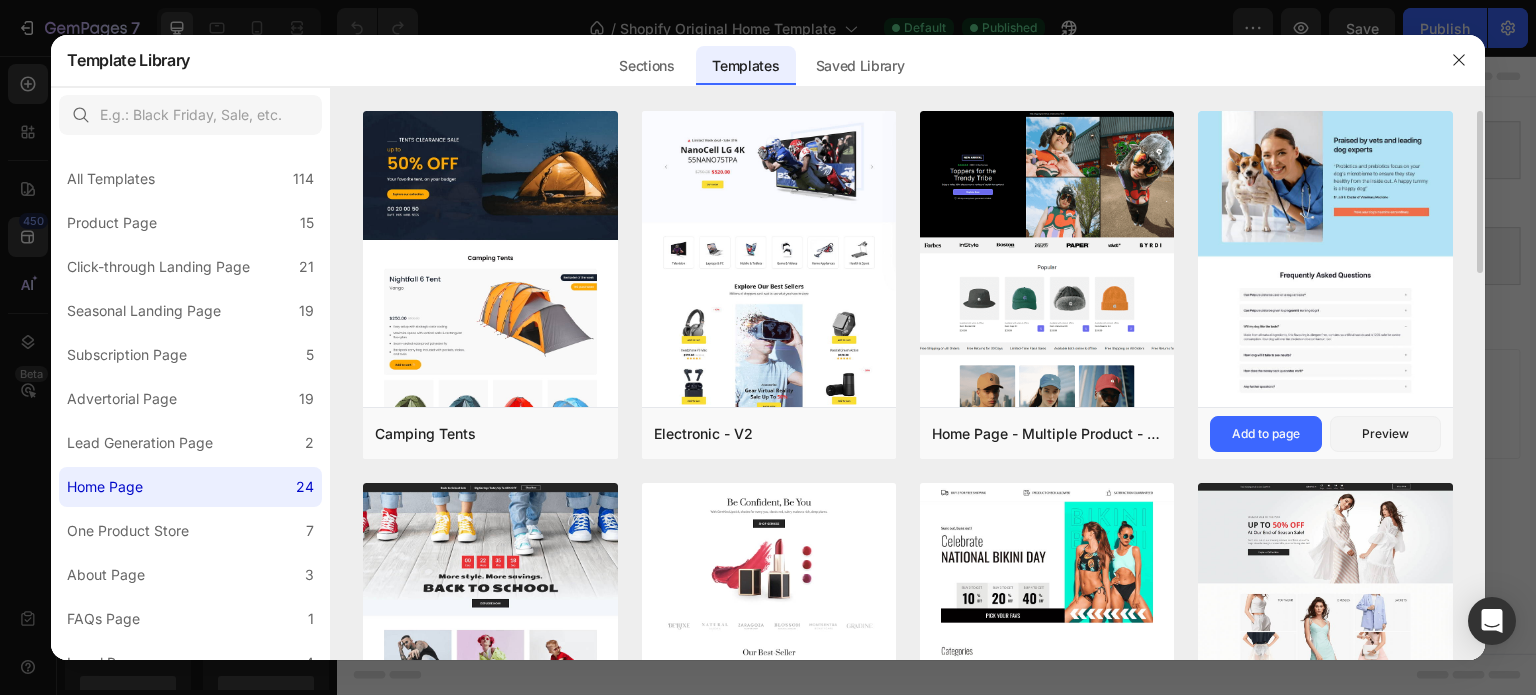 click at bounding box center [1325, -214] 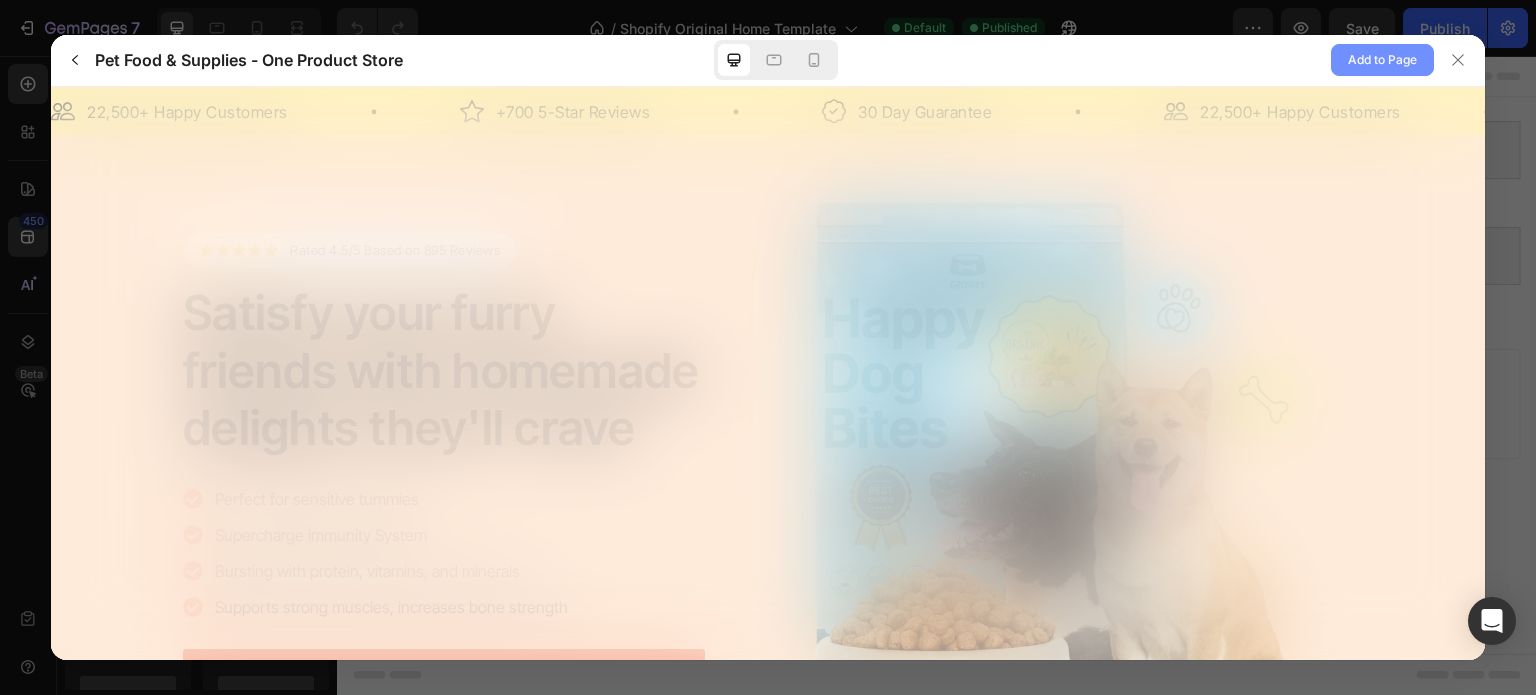scroll, scrollTop: 0, scrollLeft: 0, axis: both 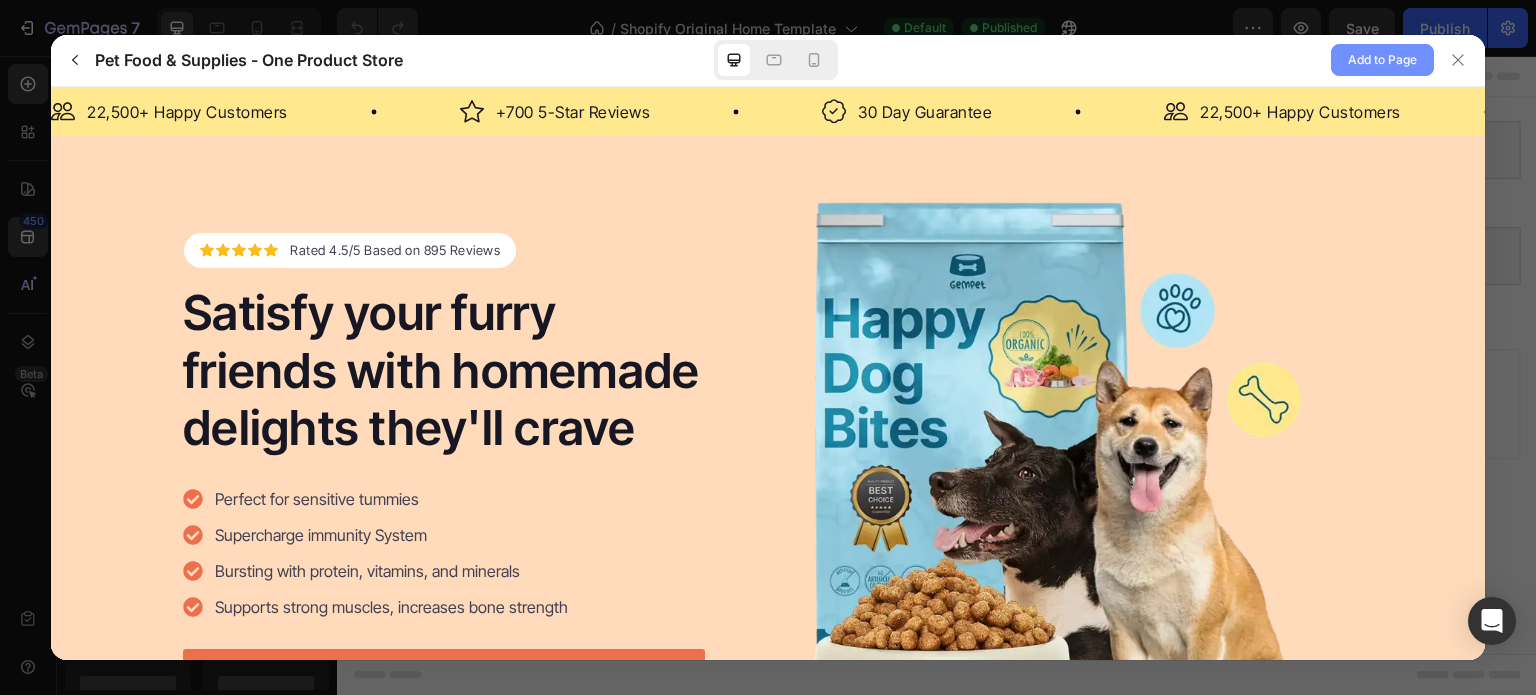 click on "Add to Page" 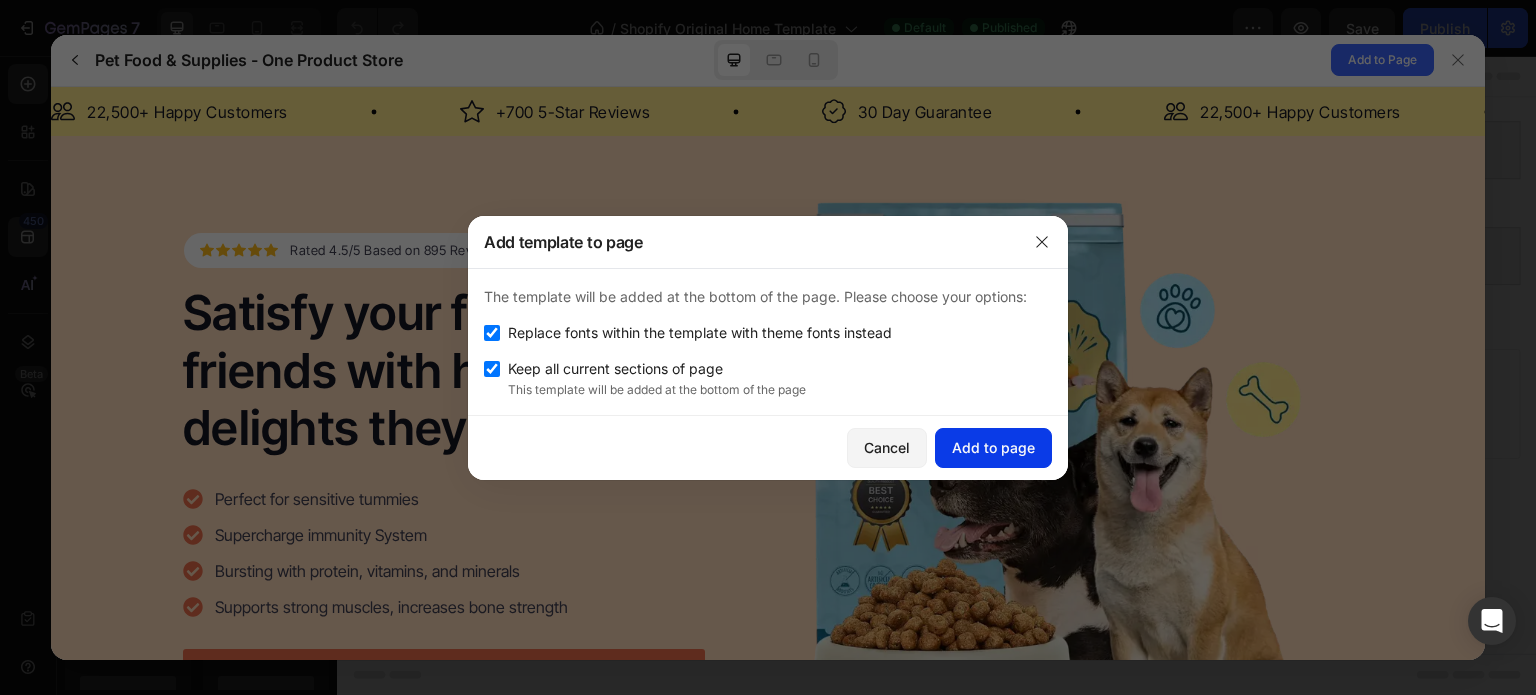 click on "Add to page" at bounding box center [993, 447] 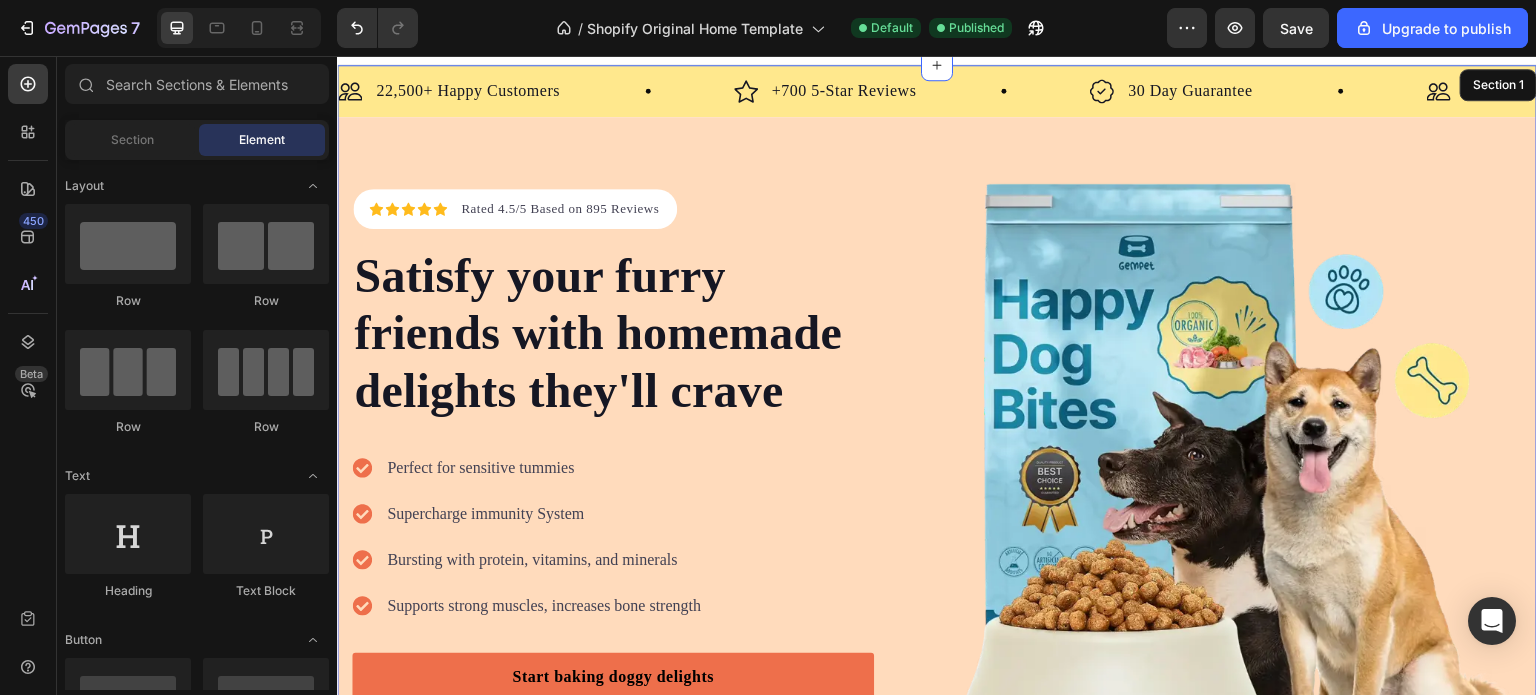 scroll, scrollTop: 40, scrollLeft: 0, axis: vertical 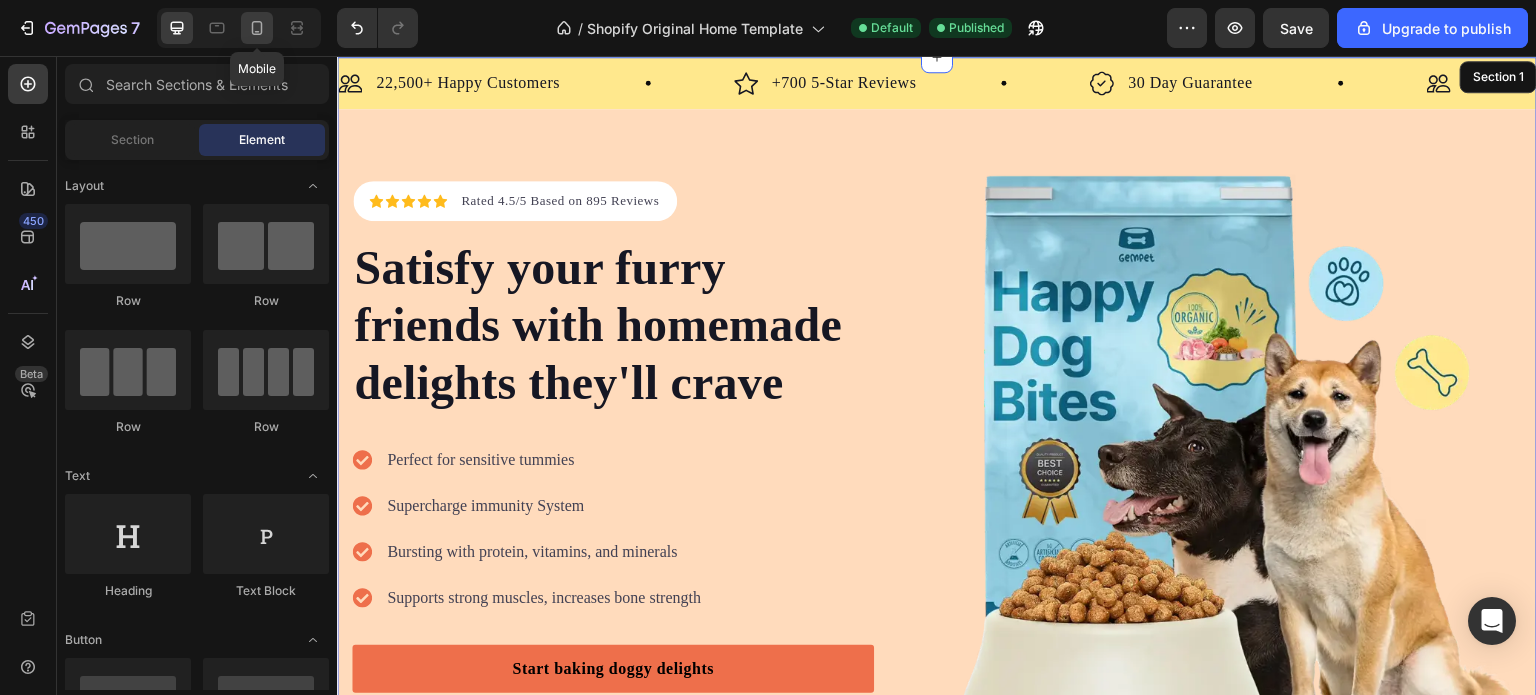 click 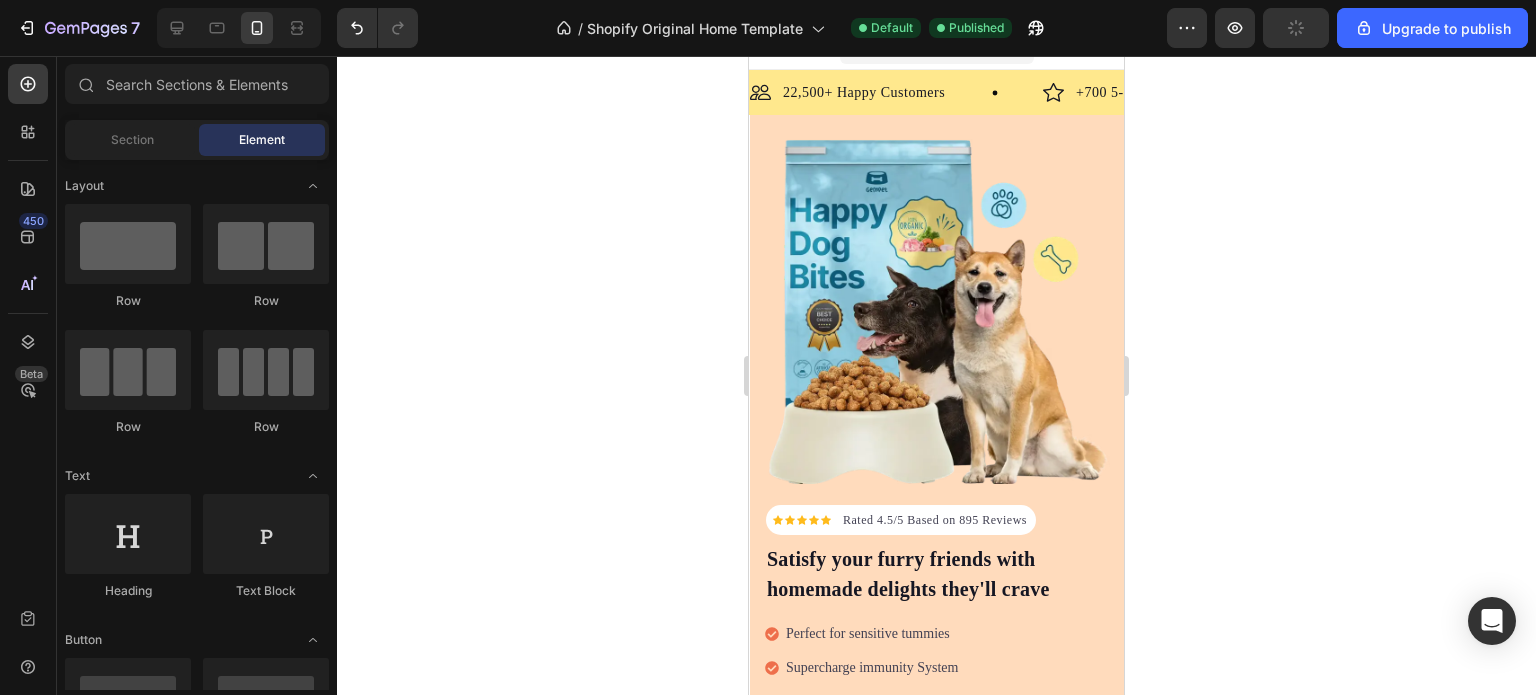 scroll, scrollTop: 0, scrollLeft: 0, axis: both 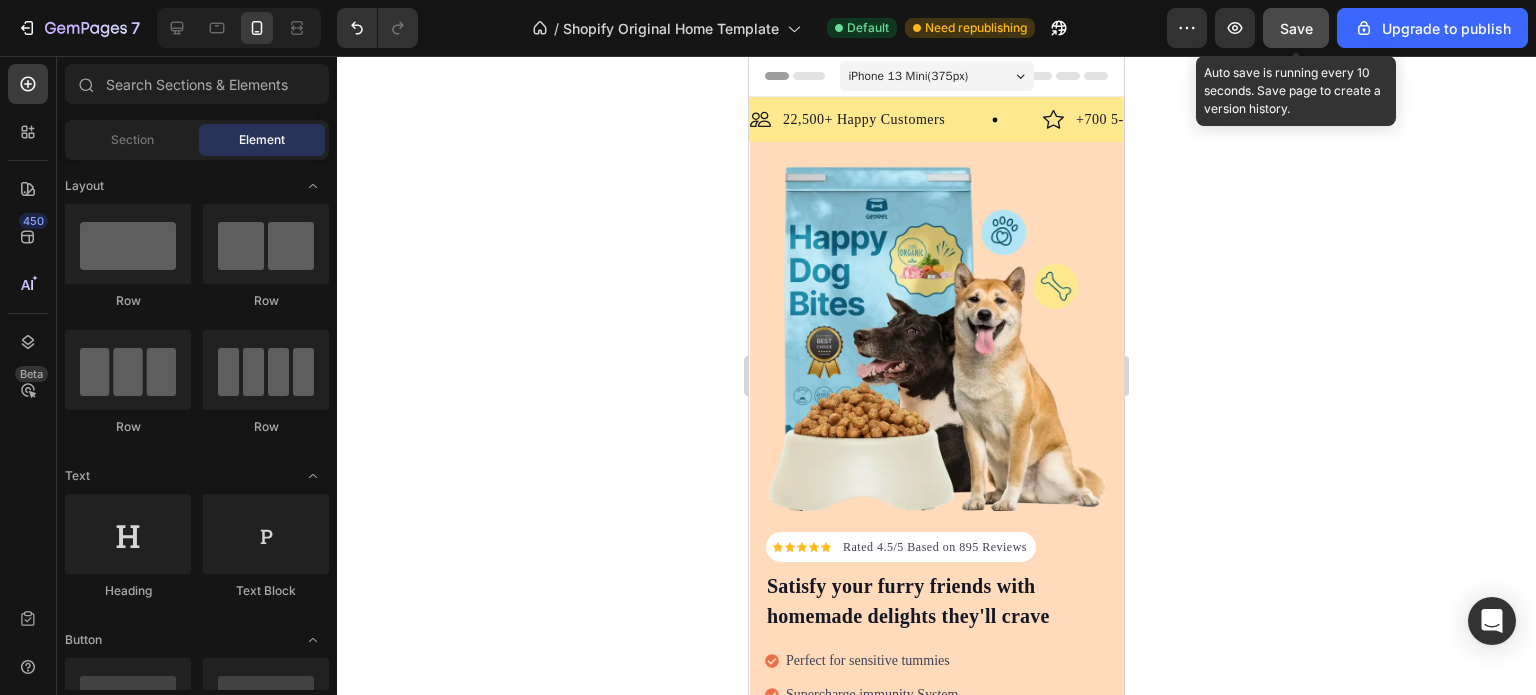 click on "Save" at bounding box center [1296, 28] 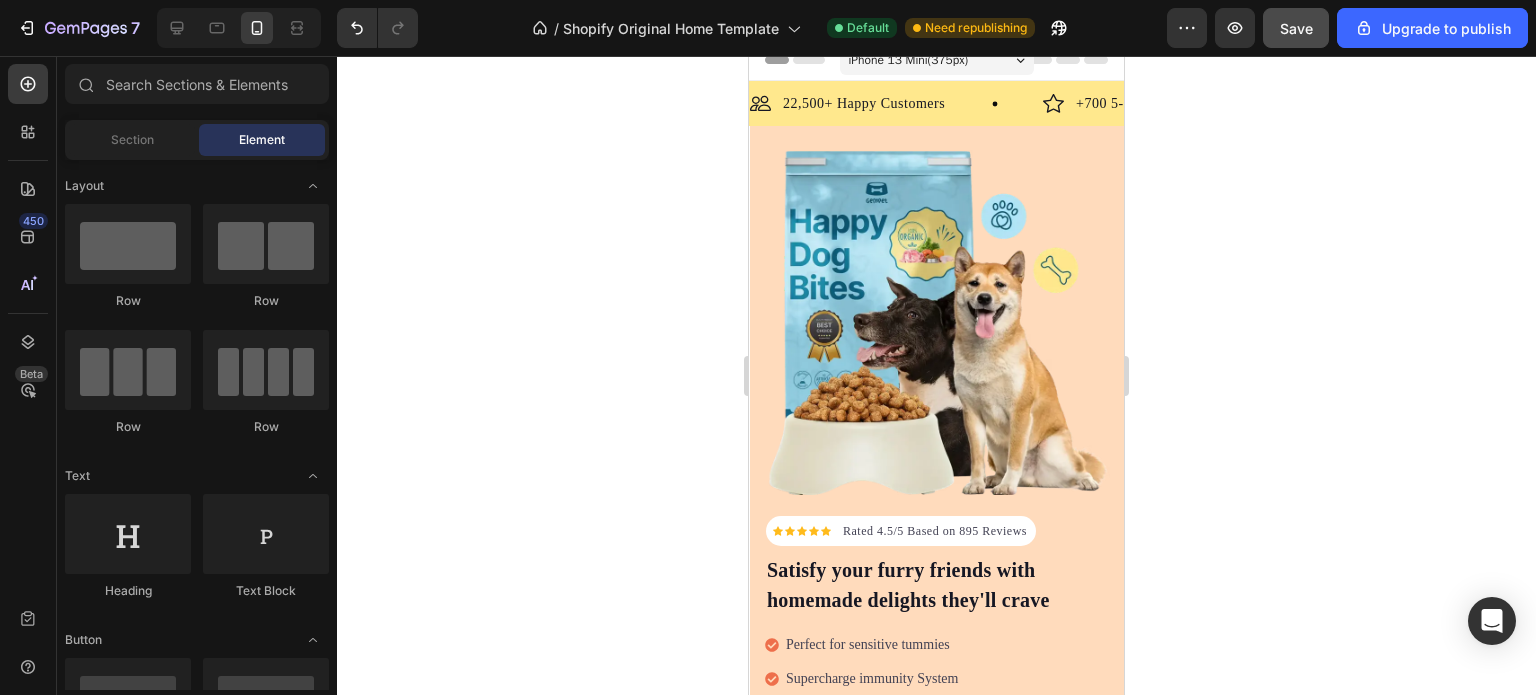 scroll, scrollTop: 0, scrollLeft: 0, axis: both 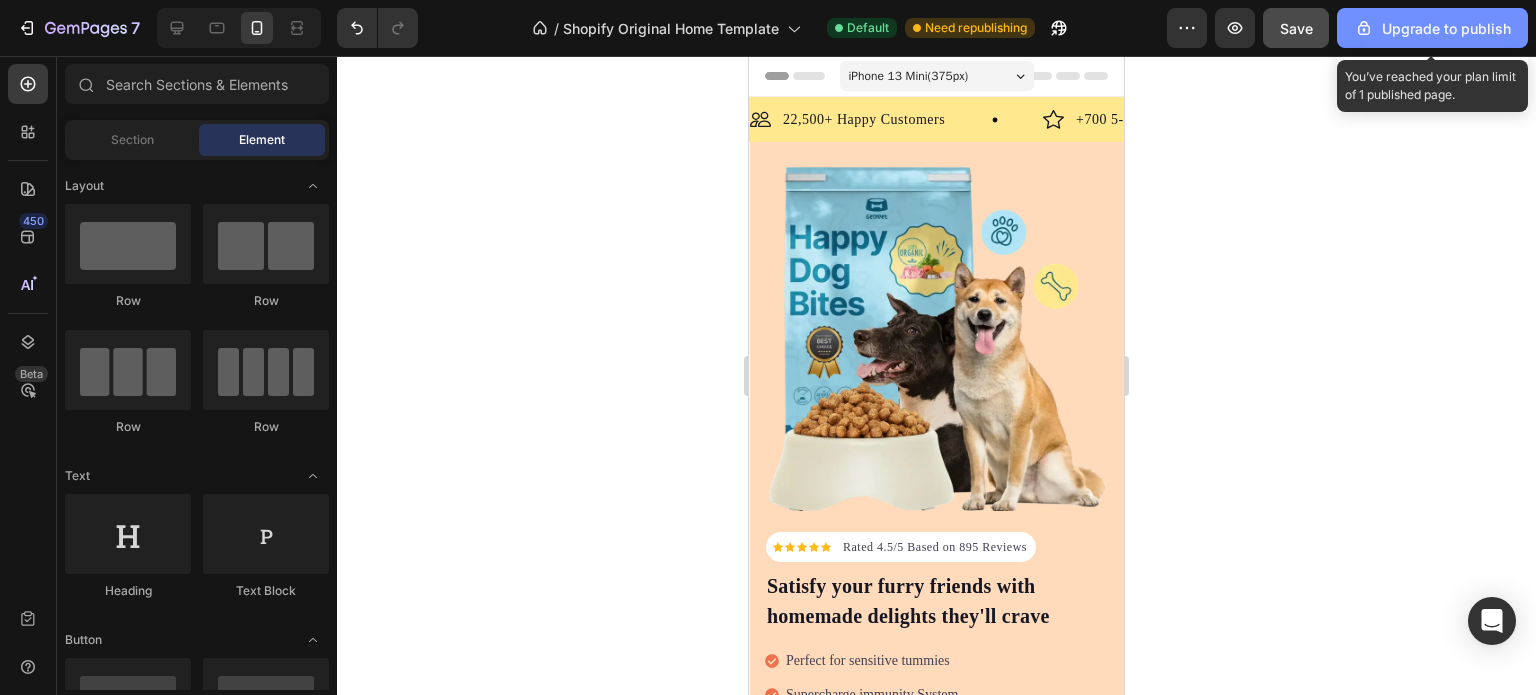 click on "Upgrade to publish" at bounding box center (1432, 28) 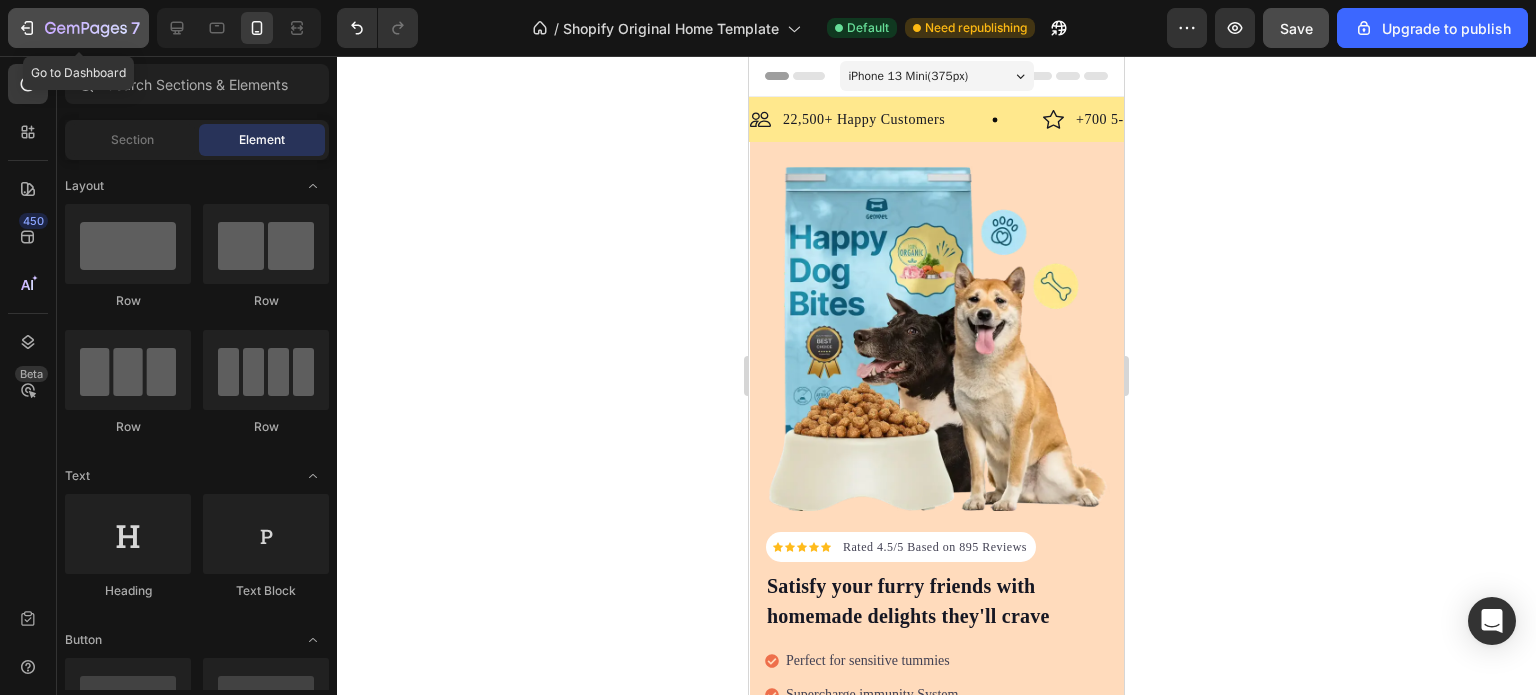 click 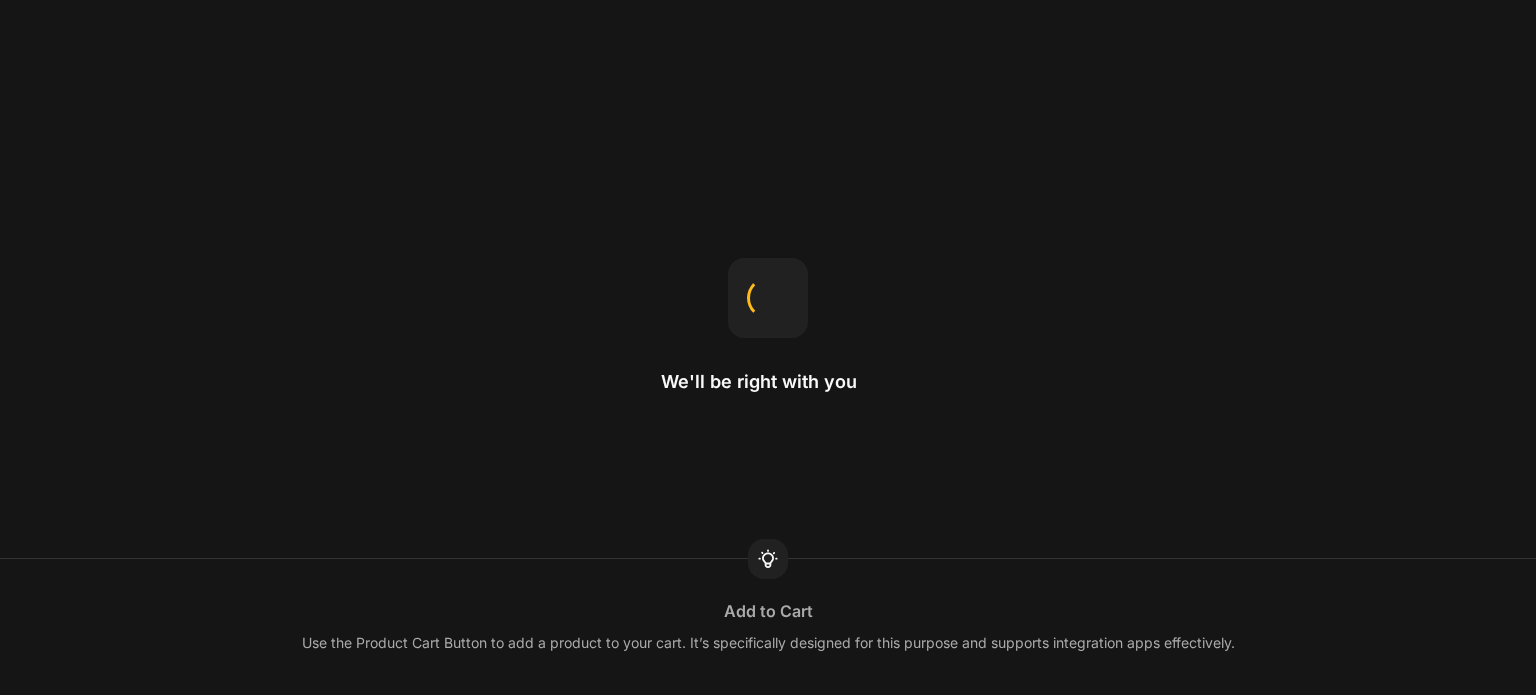 scroll, scrollTop: 0, scrollLeft: 0, axis: both 